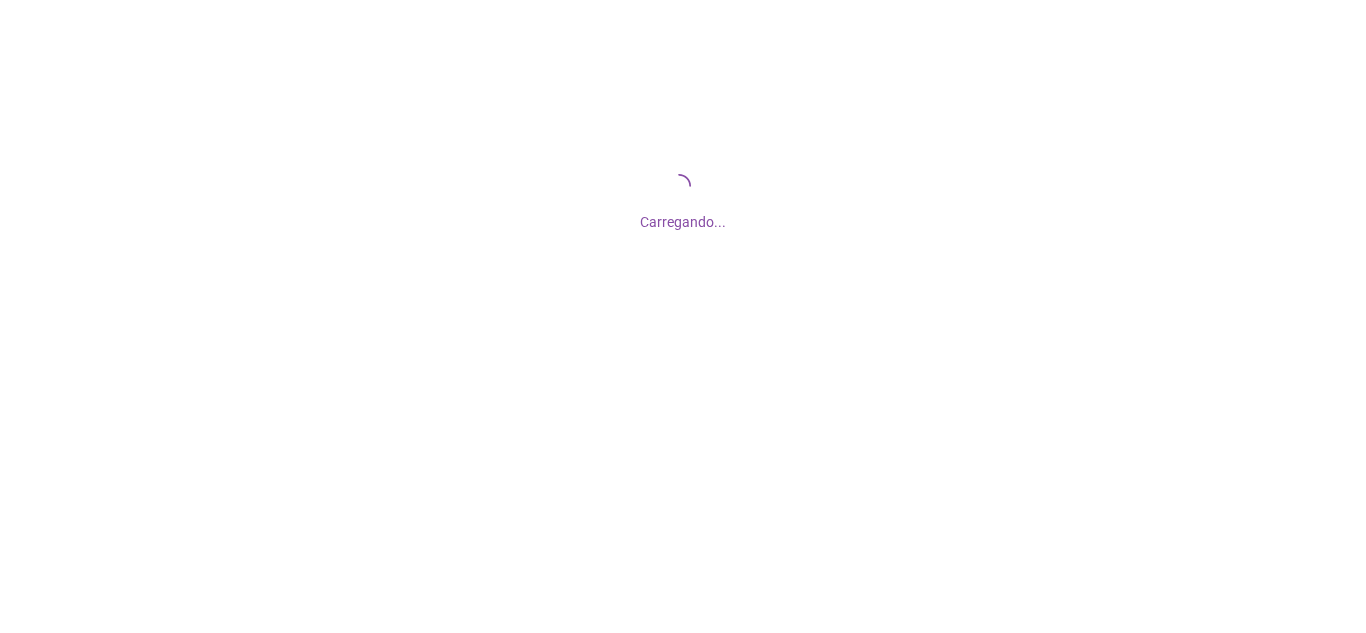 scroll, scrollTop: 0, scrollLeft: 0, axis: both 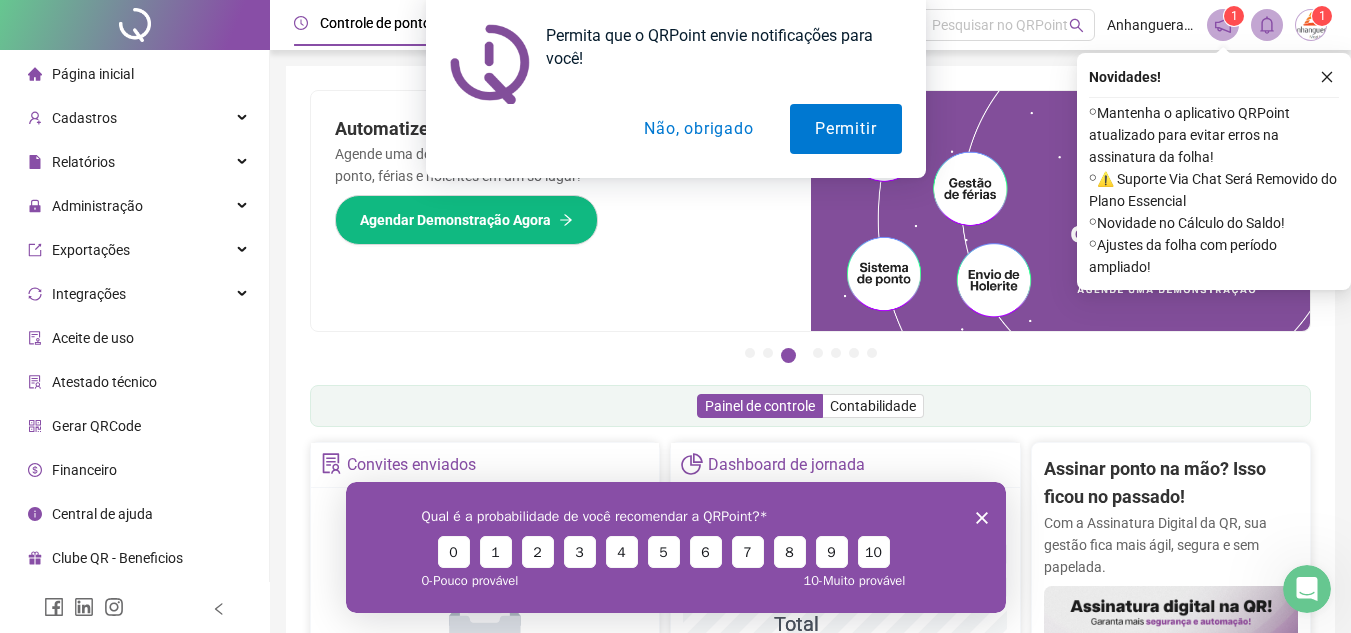 click on "Não, obrigado" at bounding box center (698, 129) 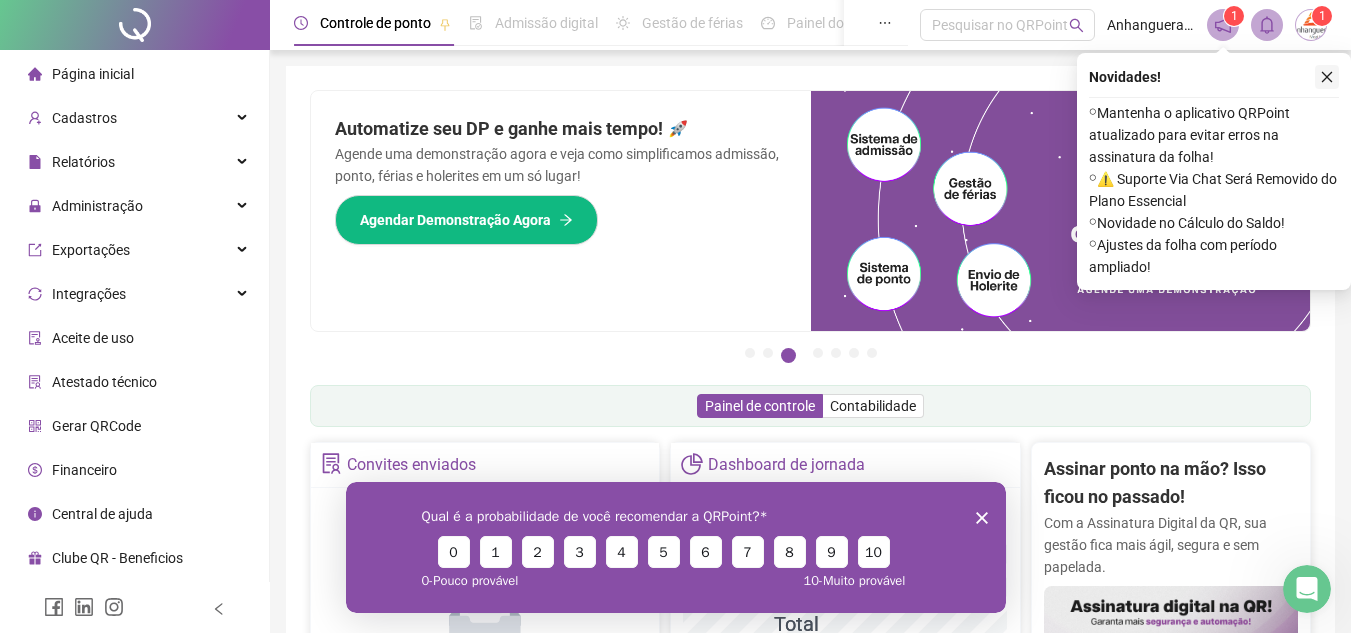 click 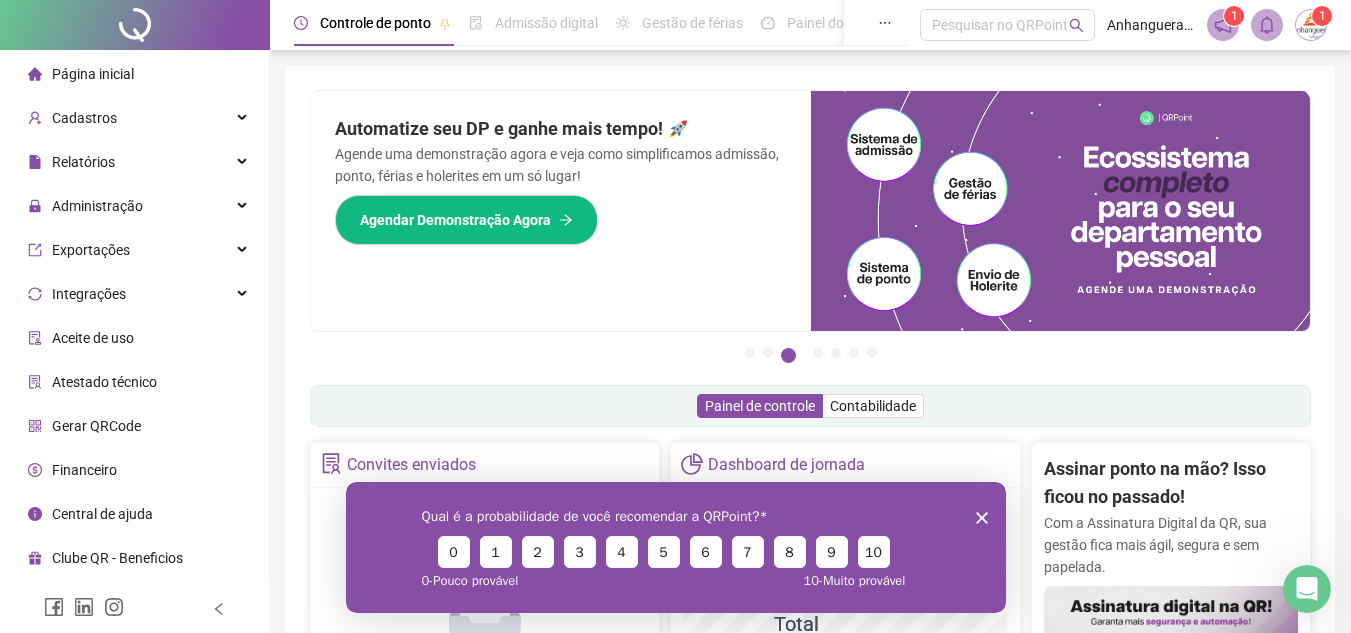 click 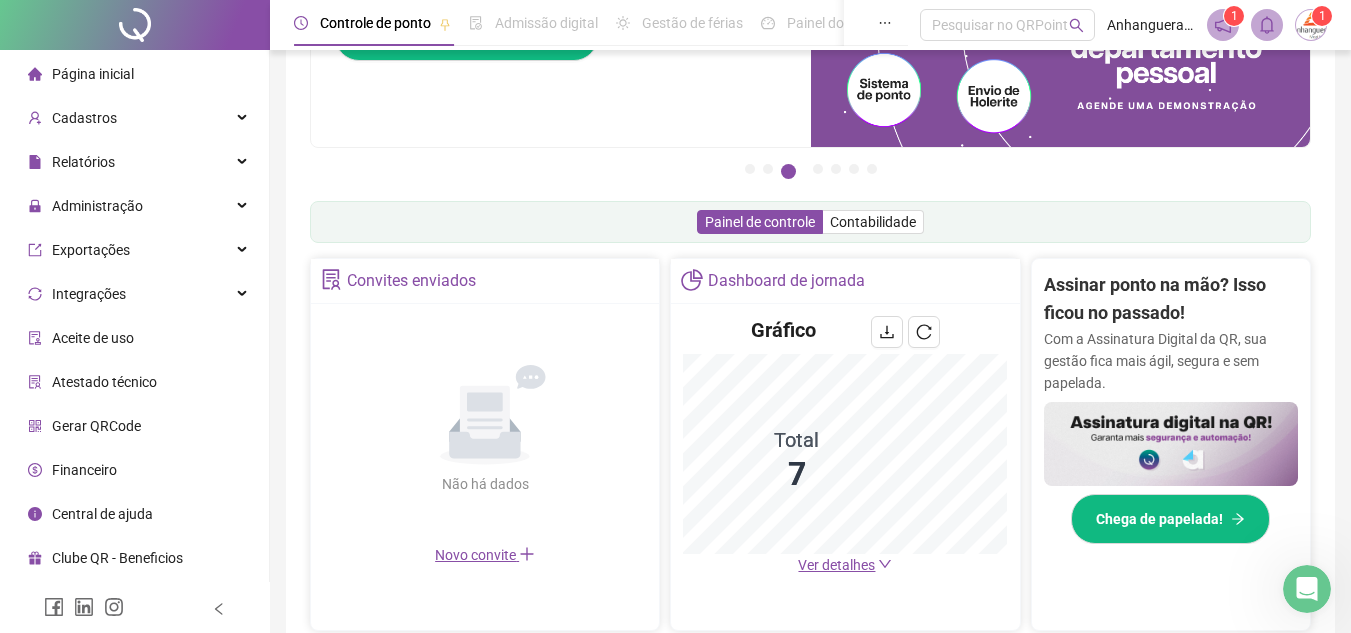 scroll, scrollTop: 200, scrollLeft: 0, axis: vertical 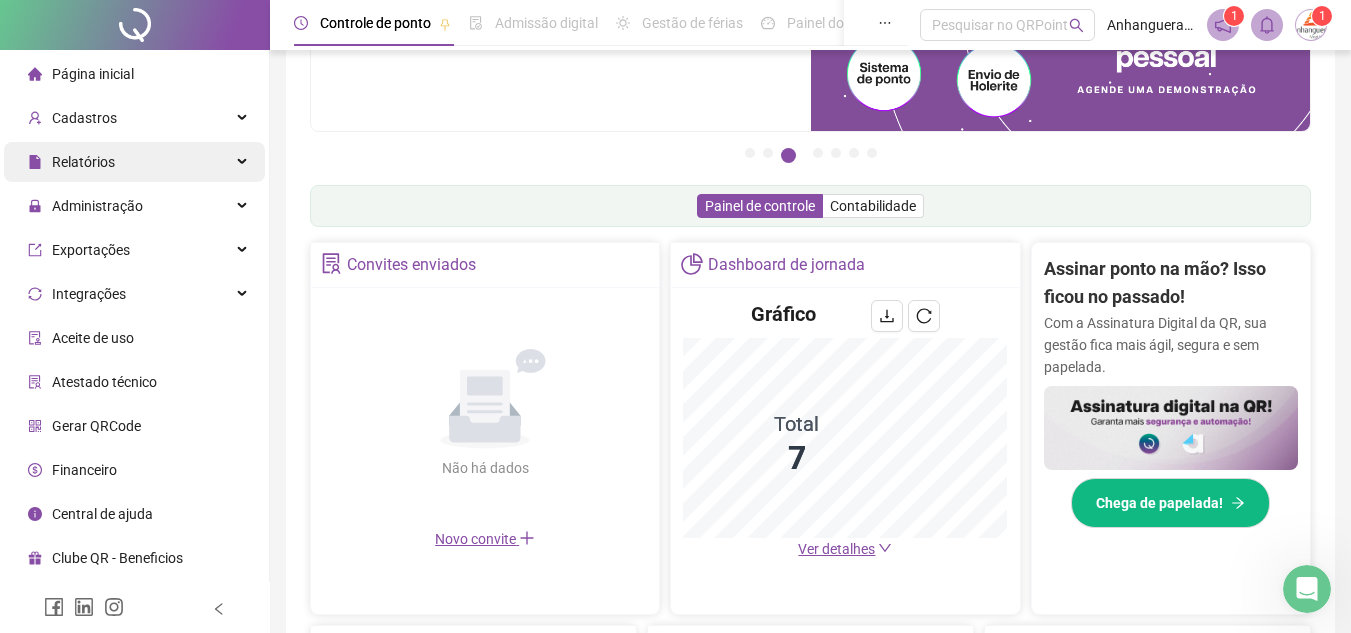 click on "Relatórios" at bounding box center [134, 162] 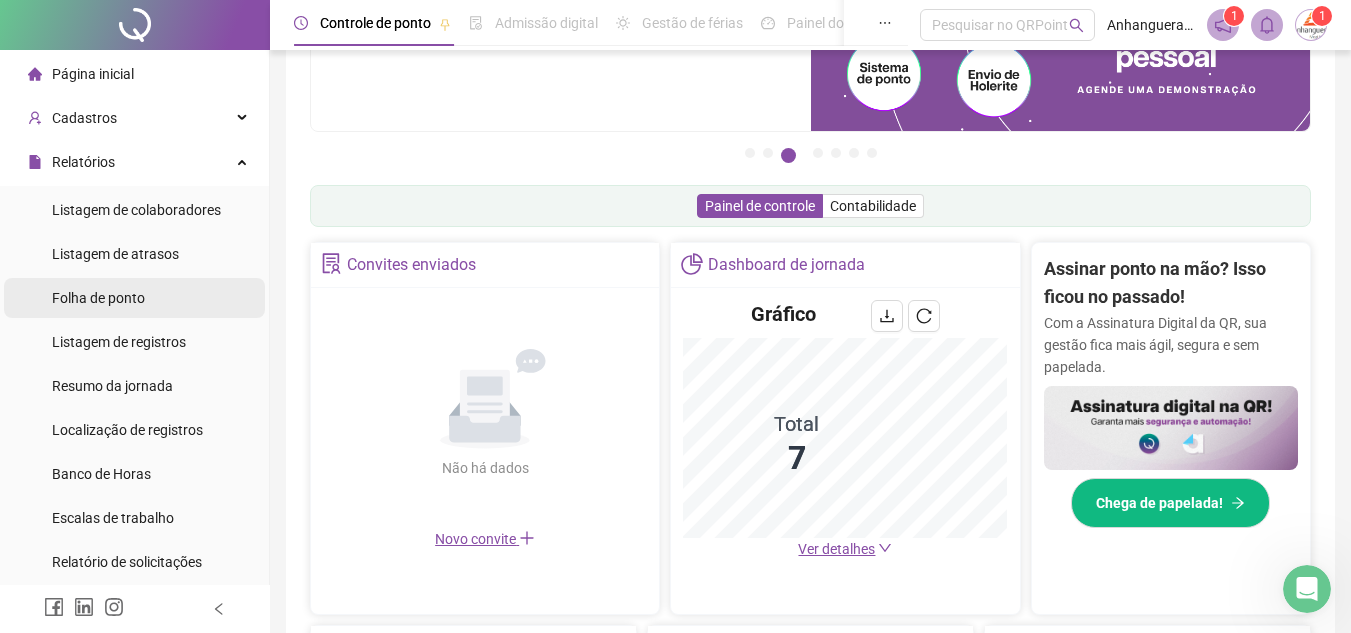 click on "Folha de ponto" at bounding box center (134, 298) 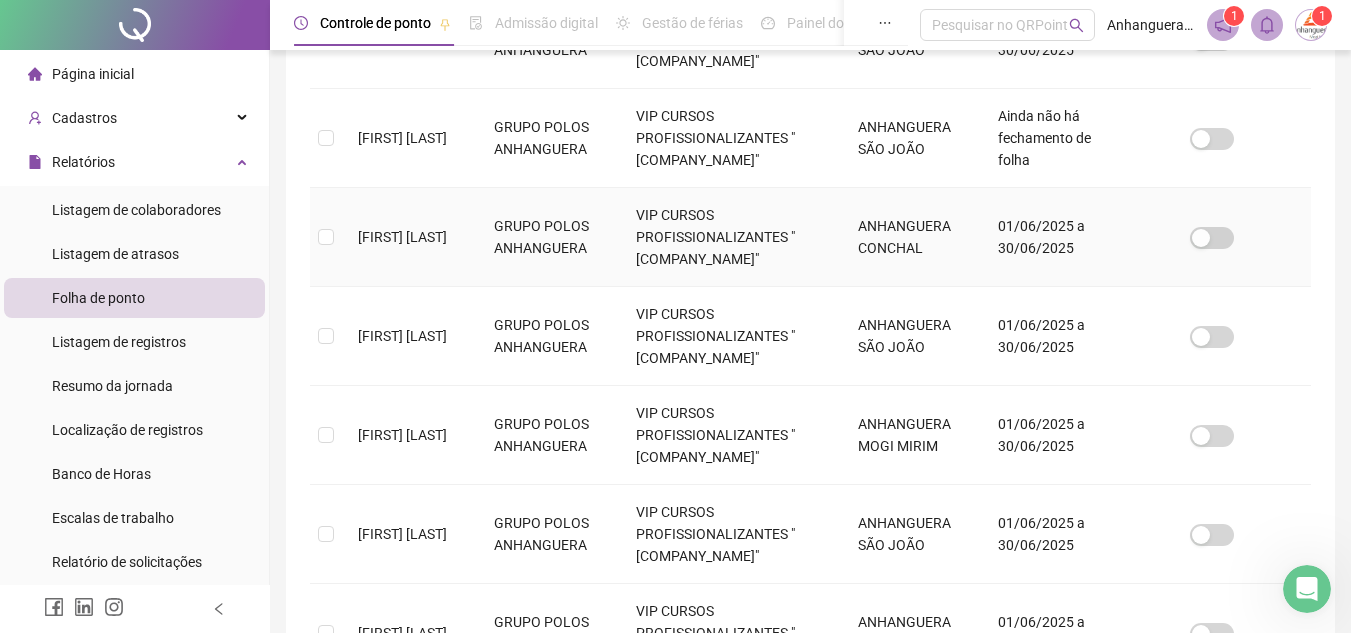 scroll, scrollTop: 493, scrollLeft: 0, axis: vertical 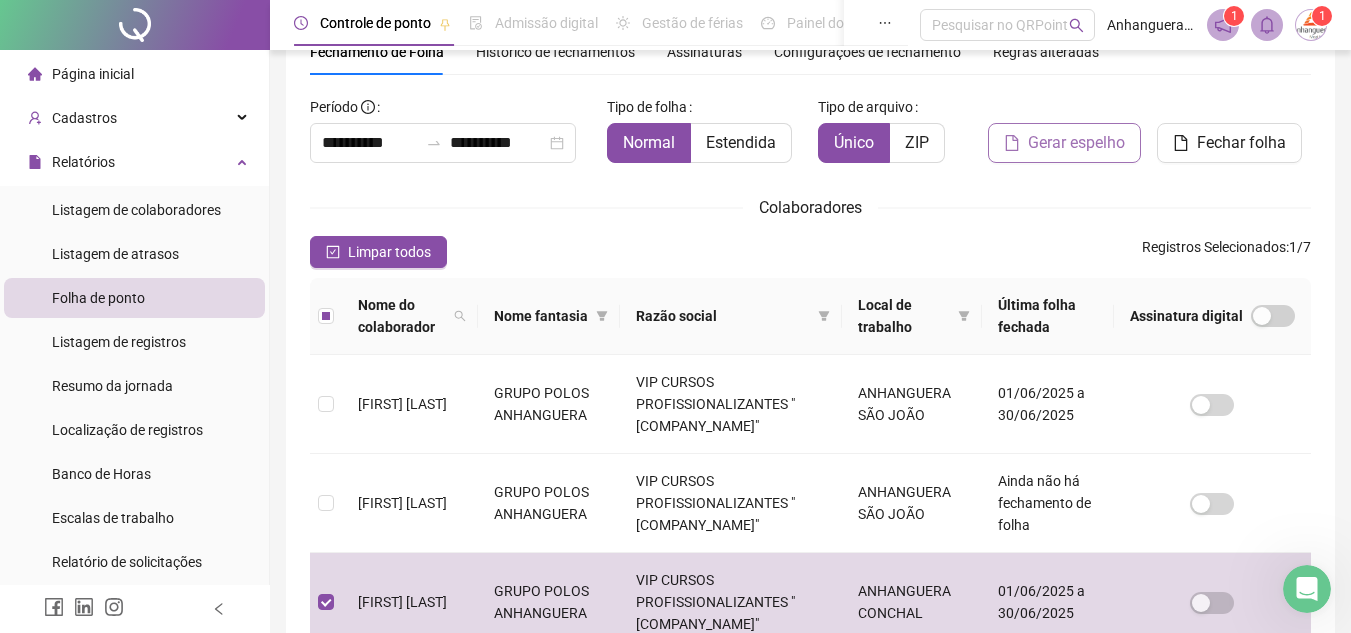 click on "Gerar espelho" at bounding box center [1076, 143] 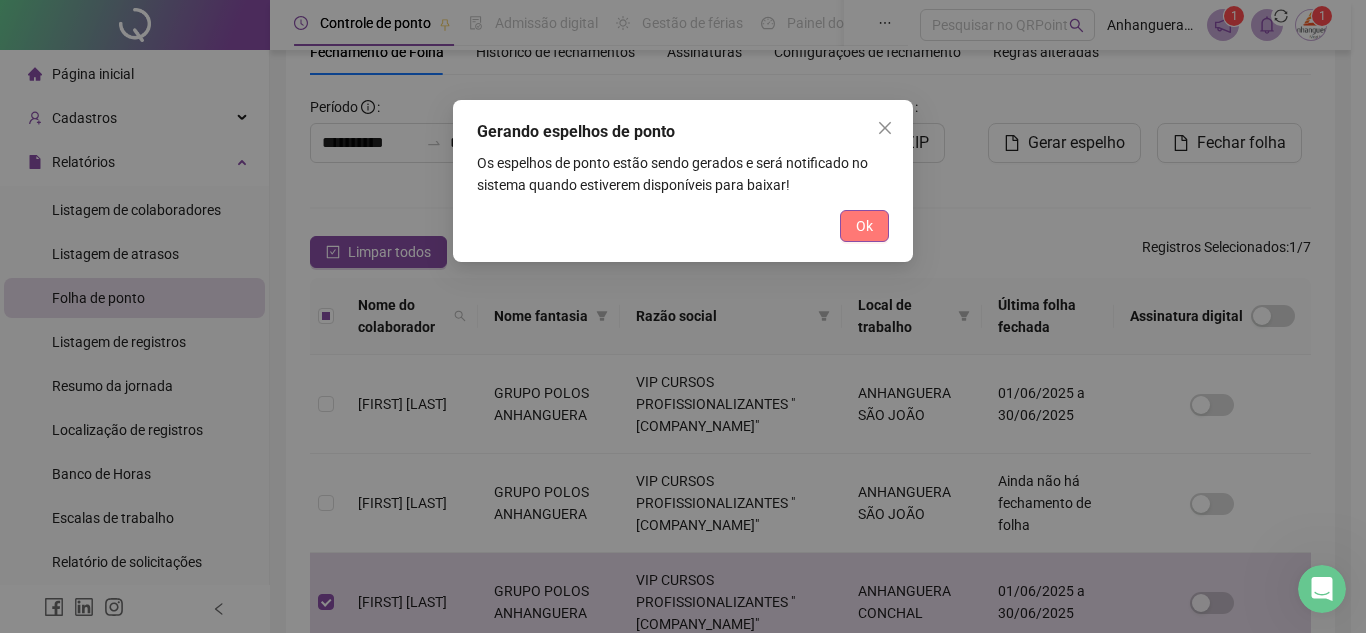 click on "Ok" at bounding box center (864, 226) 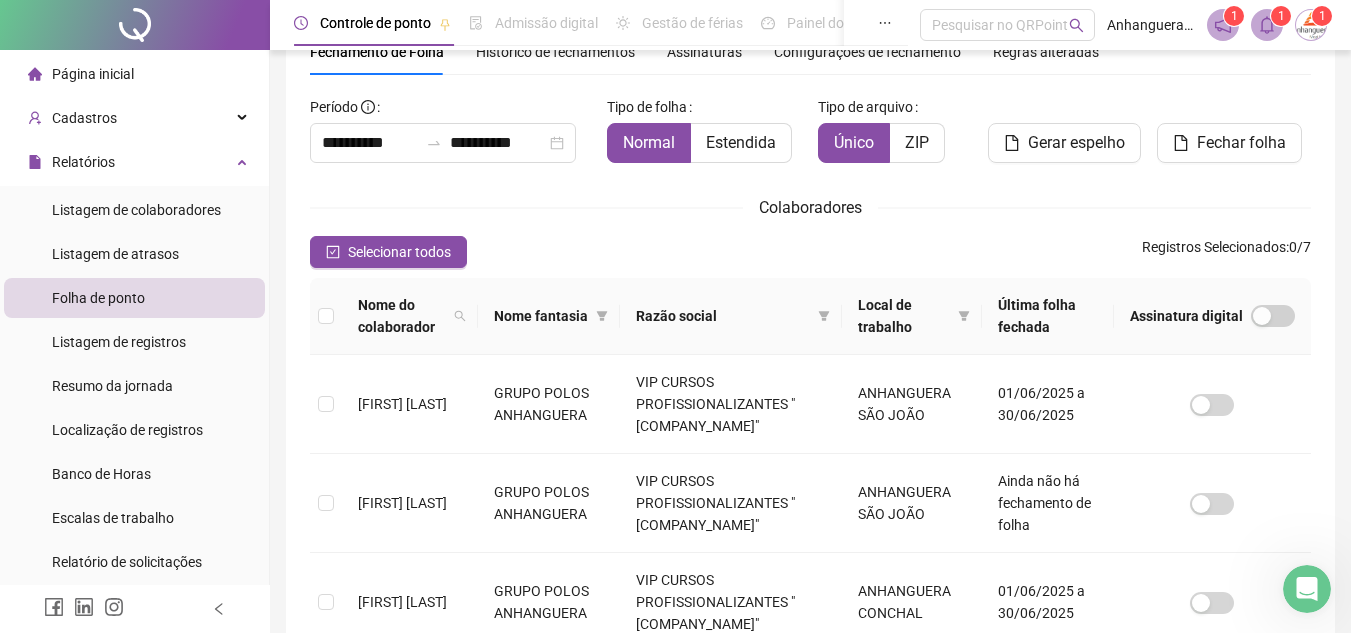 click on "1" at bounding box center [1281, 16] 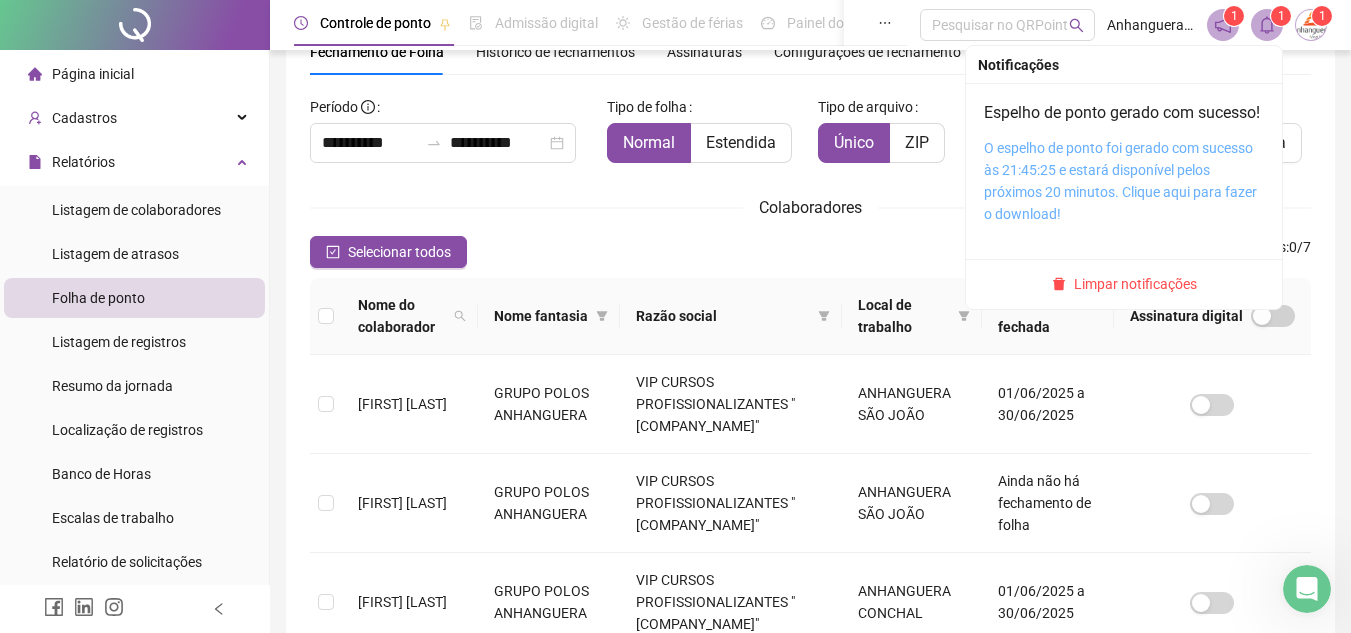 click on "O espelho de ponto foi gerado com sucesso às 21:45:25 e estará disponível pelos próximos 20 minutos.
Clique aqui para fazer o download!" at bounding box center [1120, 181] 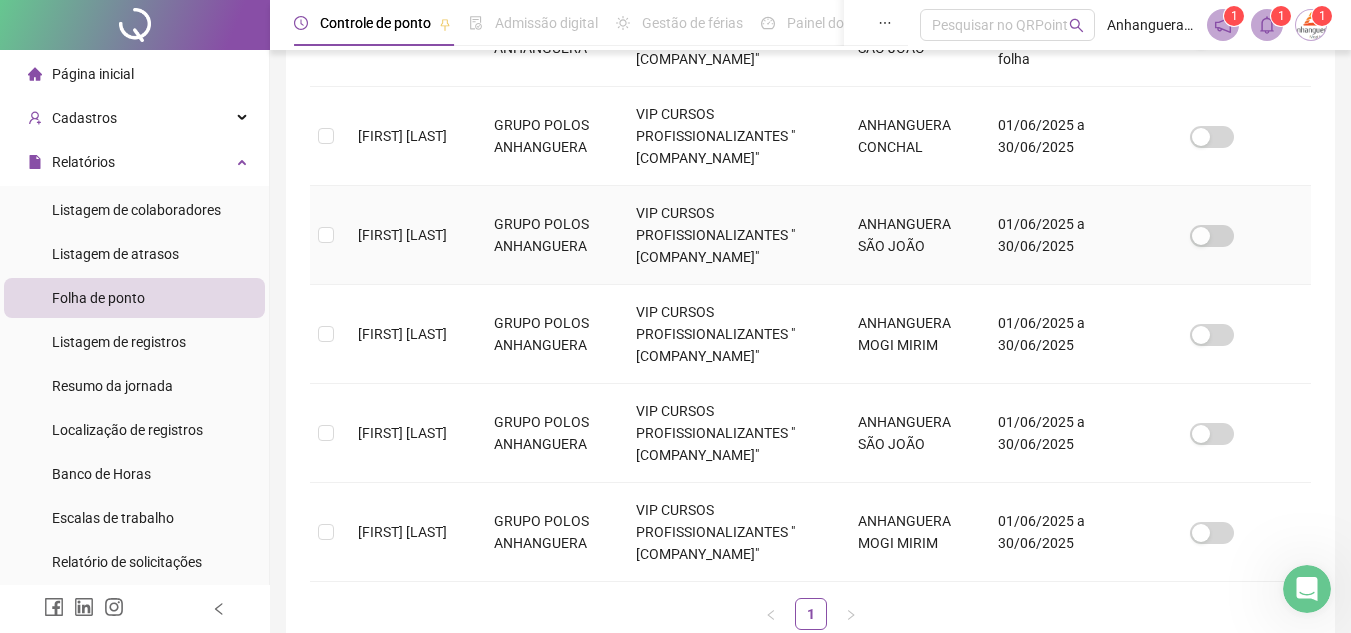scroll, scrollTop: 593, scrollLeft: 0, axis: vertical 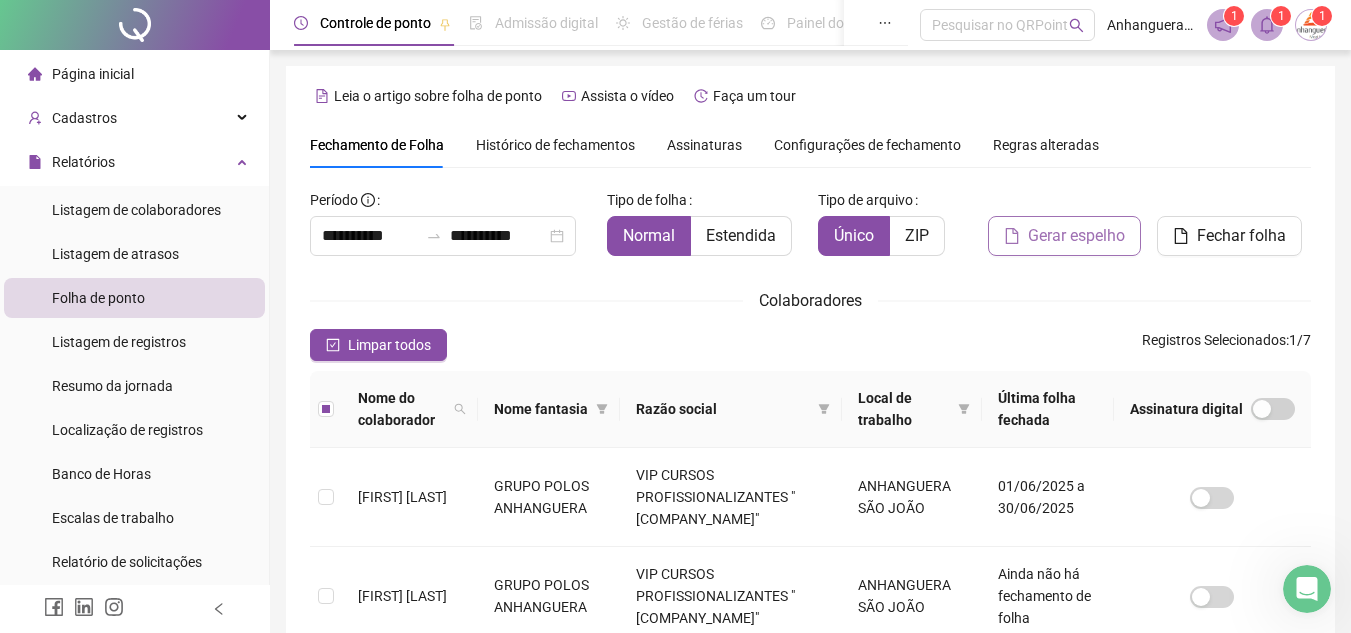 click on "Gerar espelho" at bounding box center [1076, 236] 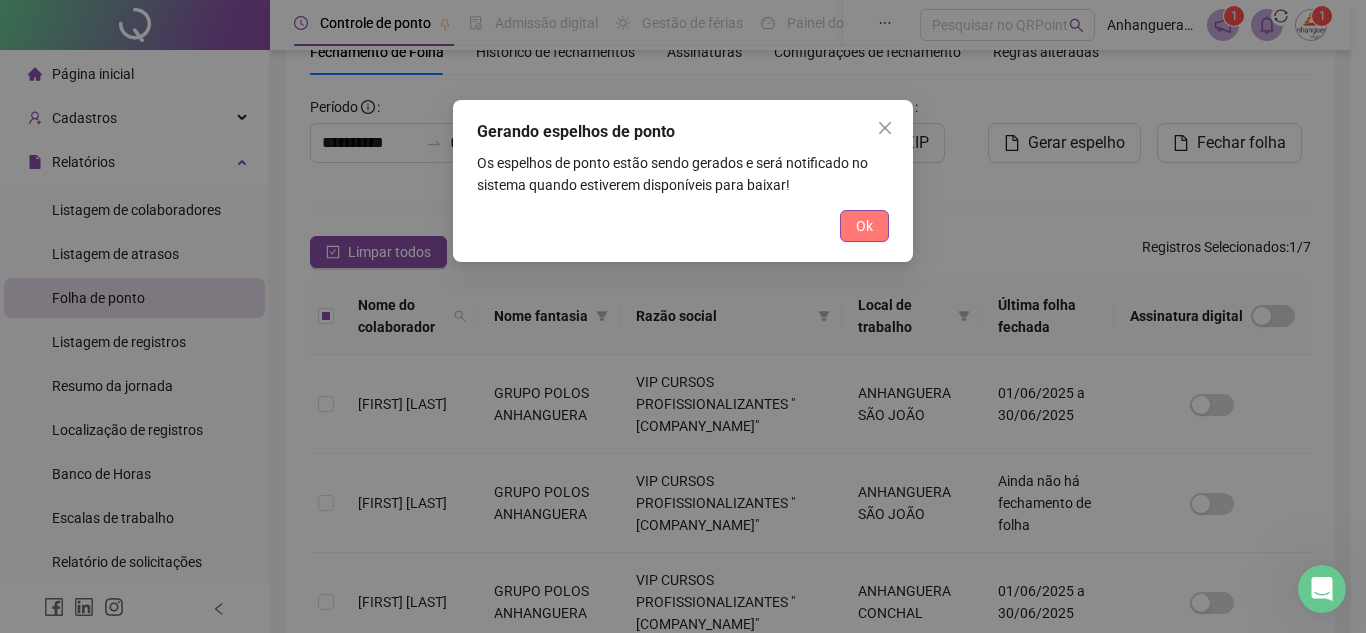 click on "Ok" at bounding box center (864, 226) 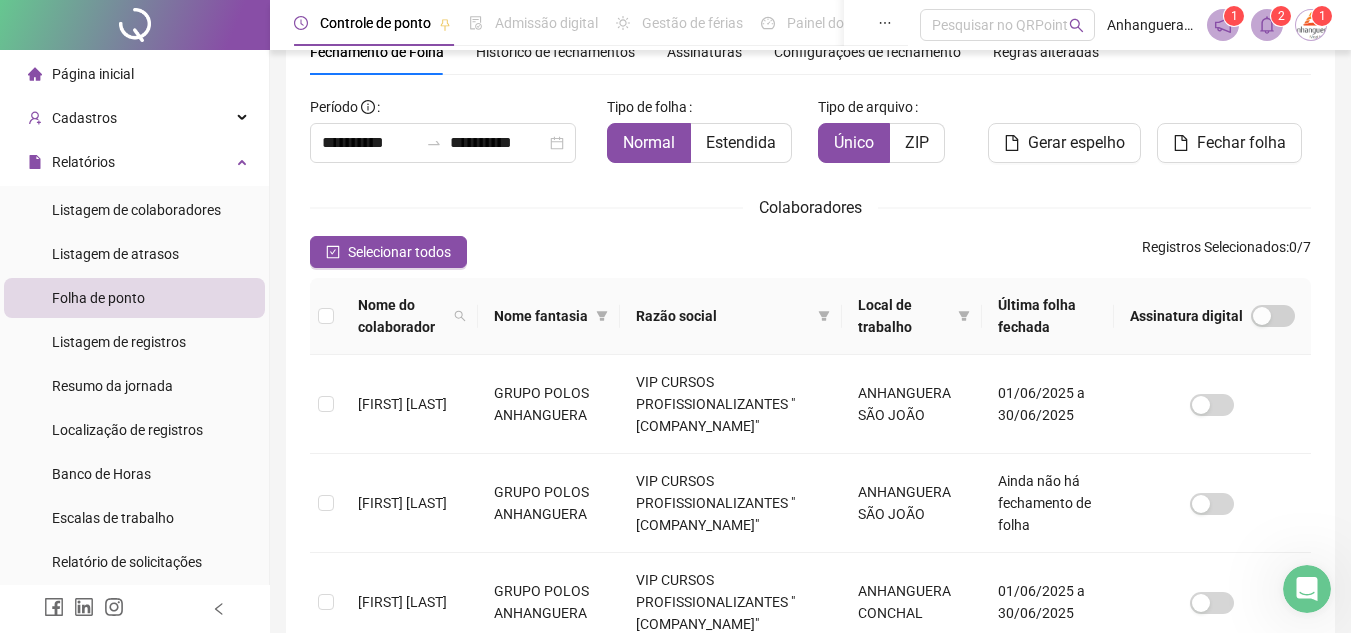 click 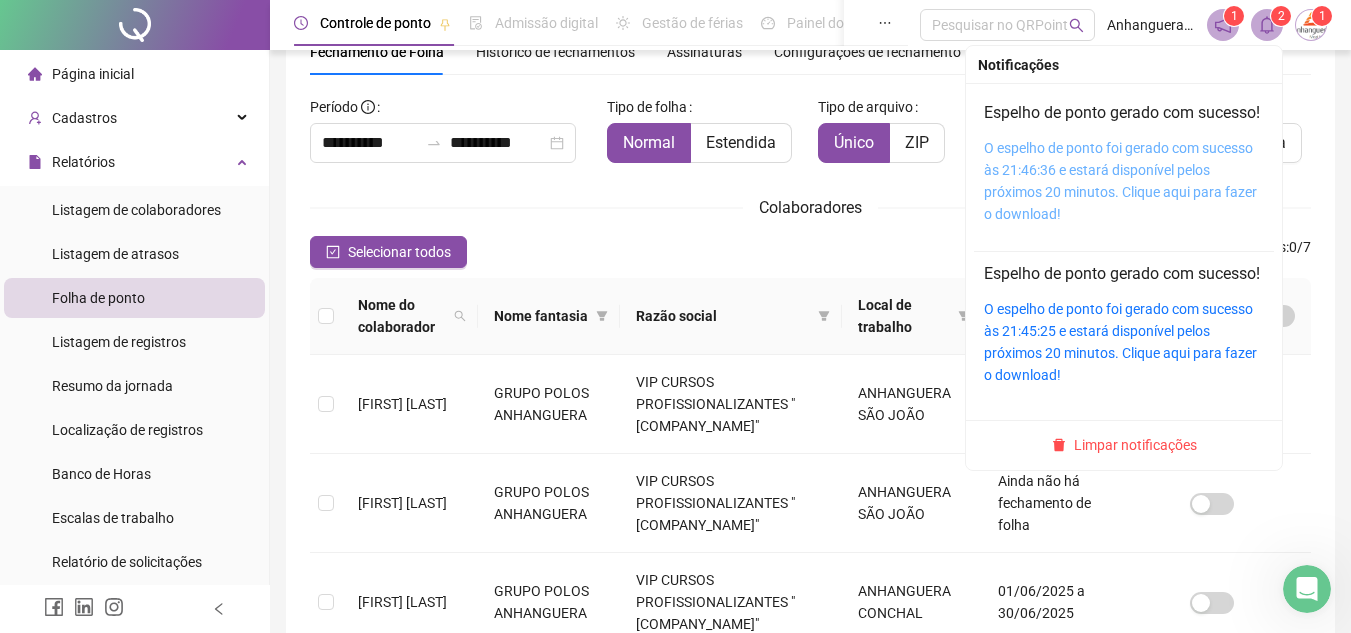 click on "O espelho de ponto foi gerado com sucesso às 21:46:36 e estará disponível pelos próximos 20 minutos.
Clique aqui para fazer o download!" at bounding box center (1120, 181) 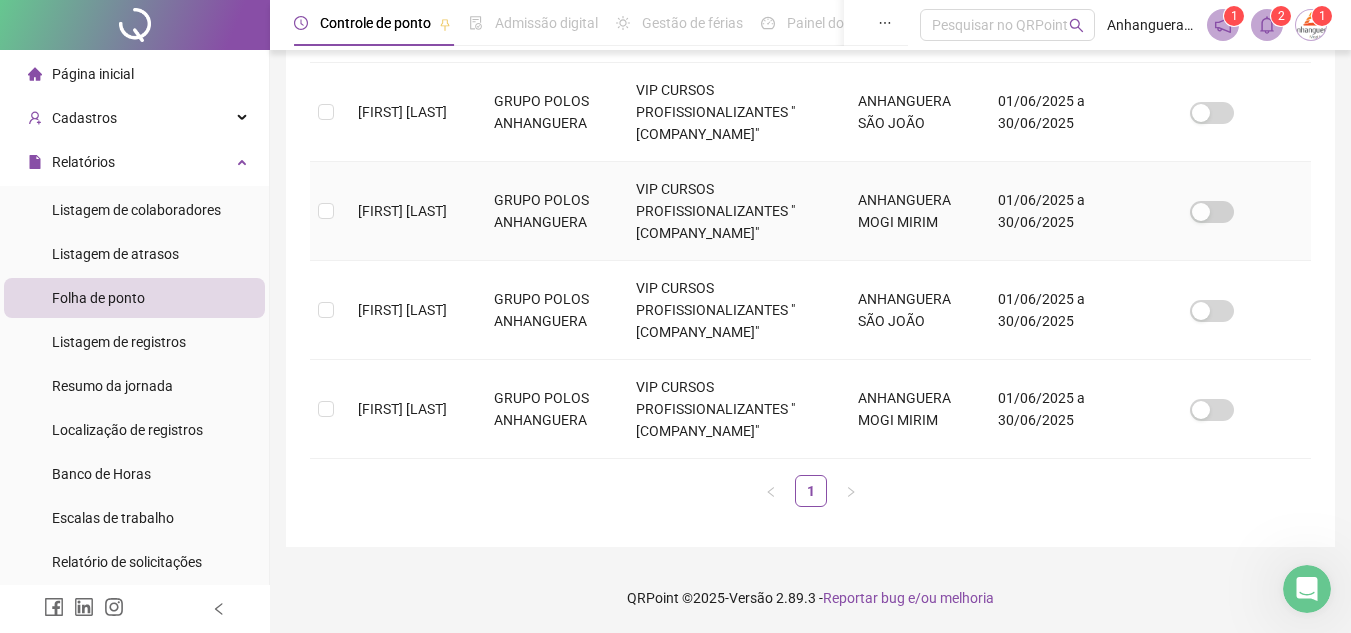 scroll, scrollTop: 836, scrollLeft: 0, axis: vertical 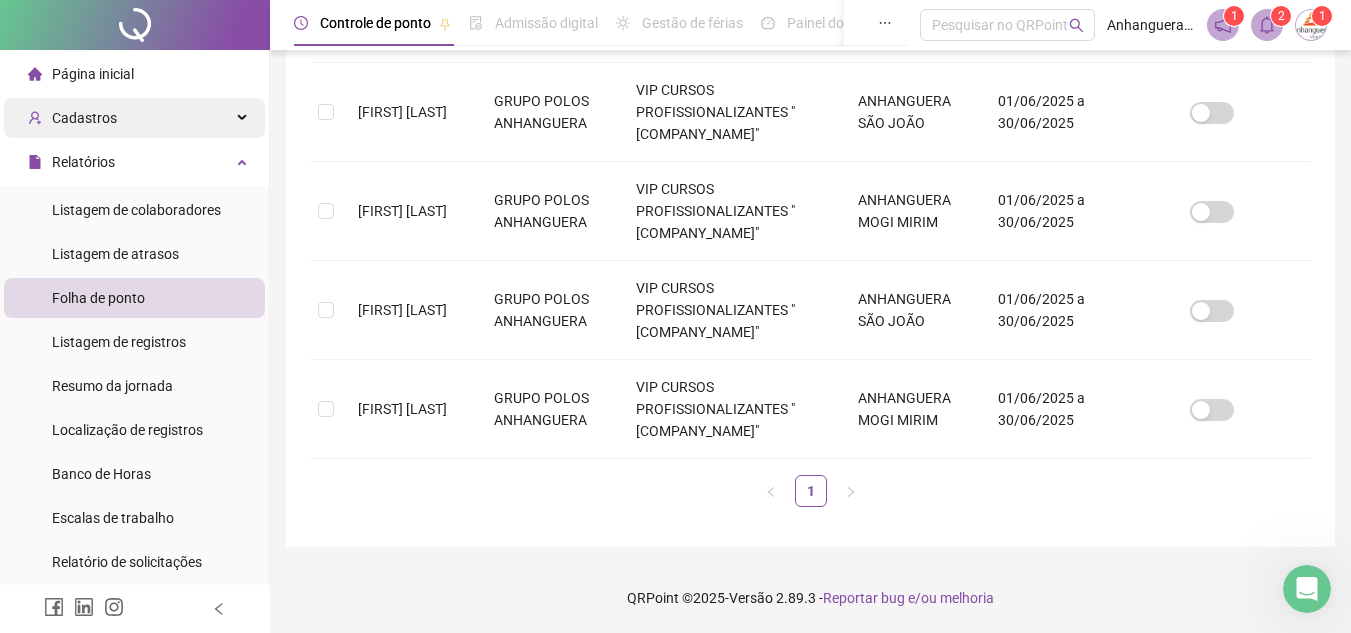 click on "Cadastros" at bounding box center (134, 118) 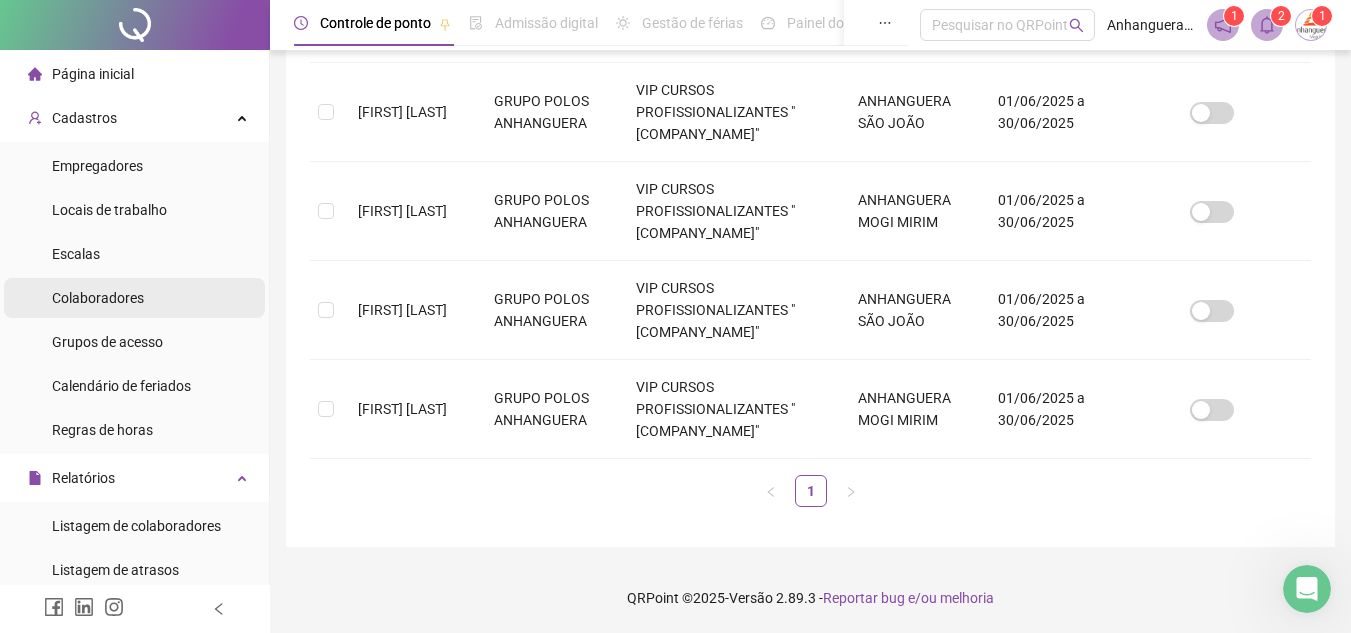 click on "Colaboradores" at bounding box center [98, 298] 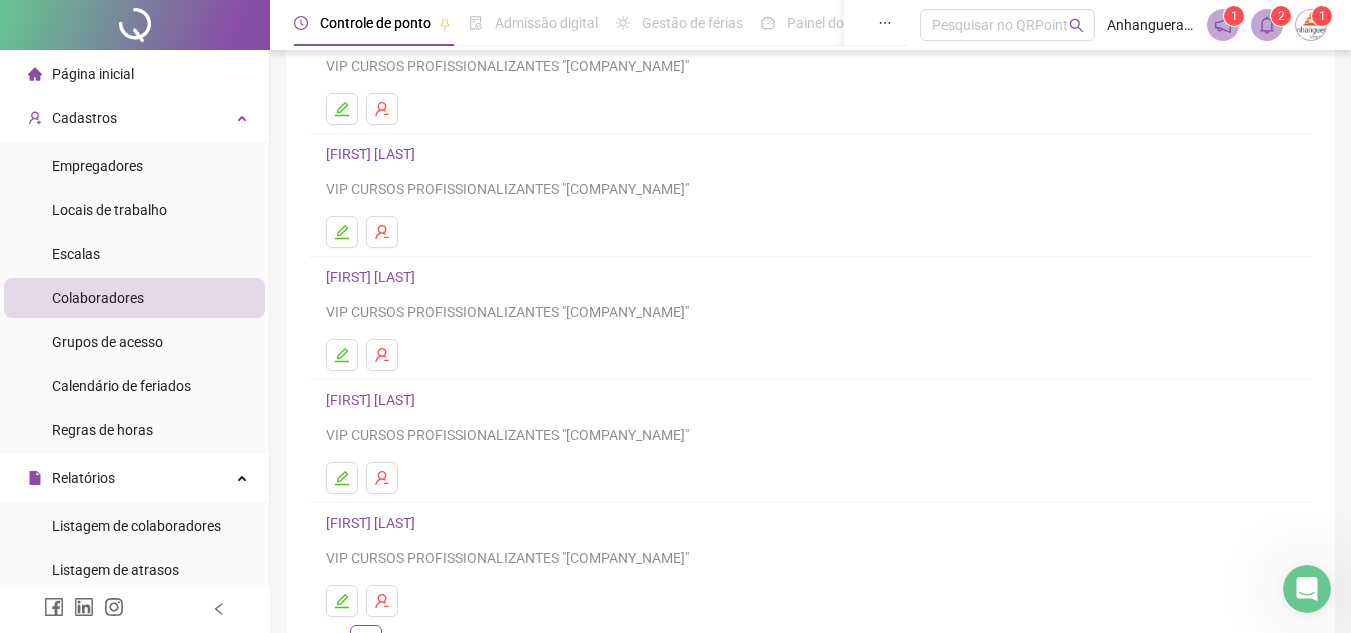 scroll, scrollTop: 334, scrollLeft: 0, axis: vertical 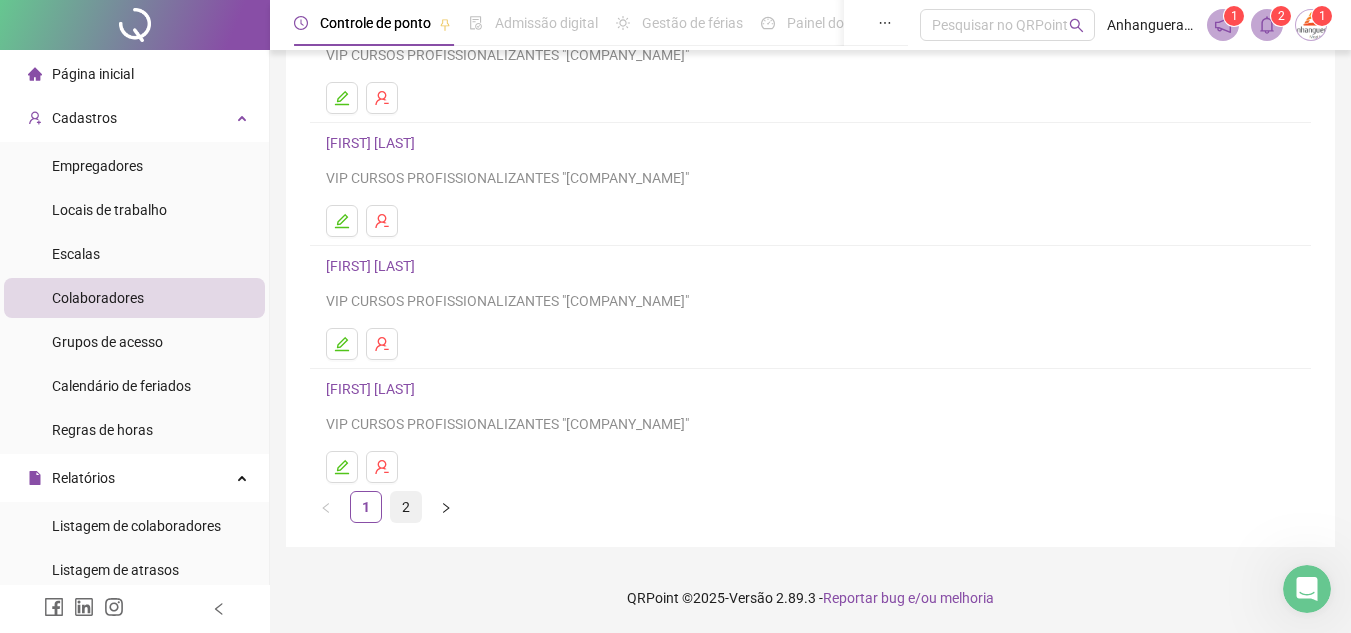 click on "2" at bounding box center (406, 507) 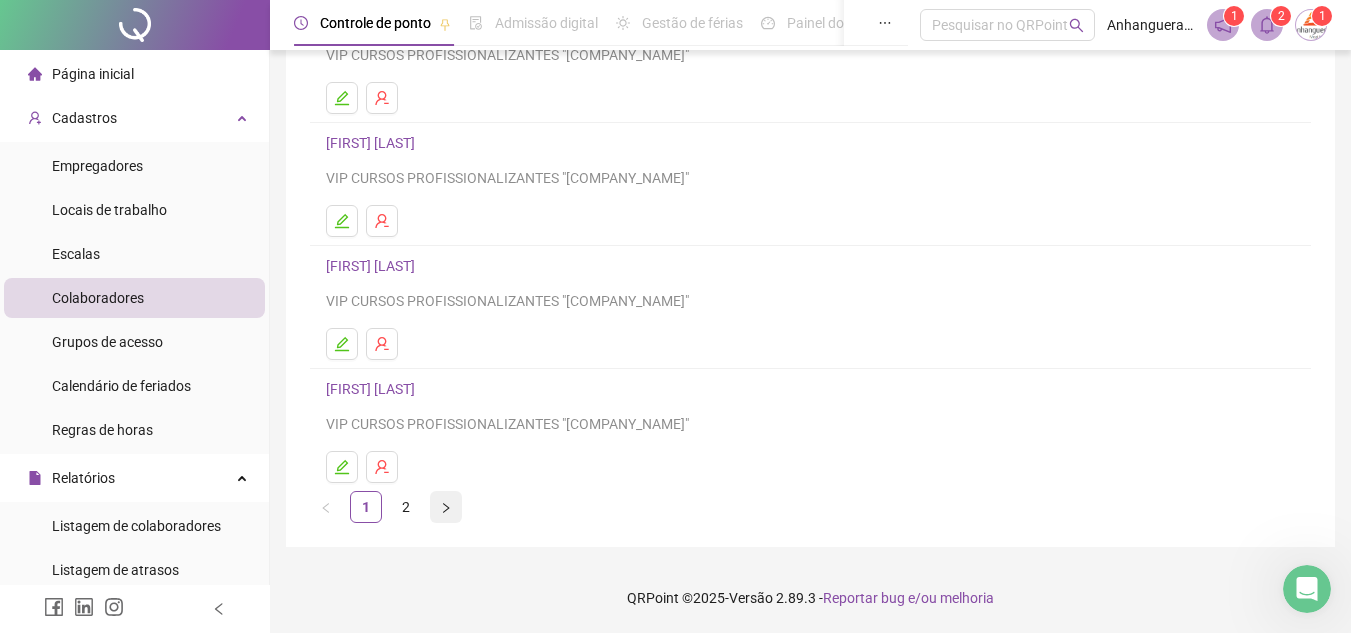 scroll, scrollTop: 0, scrollLeft: 0, axis: both 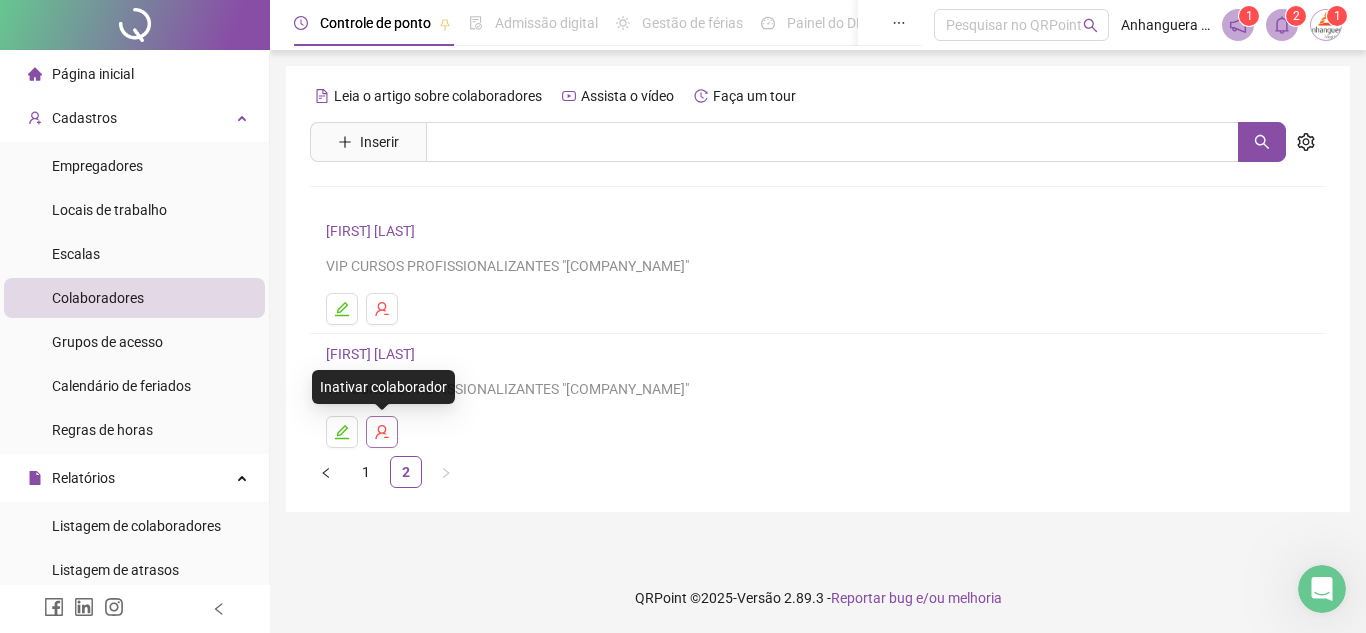 click at bounding box center [382, 432] 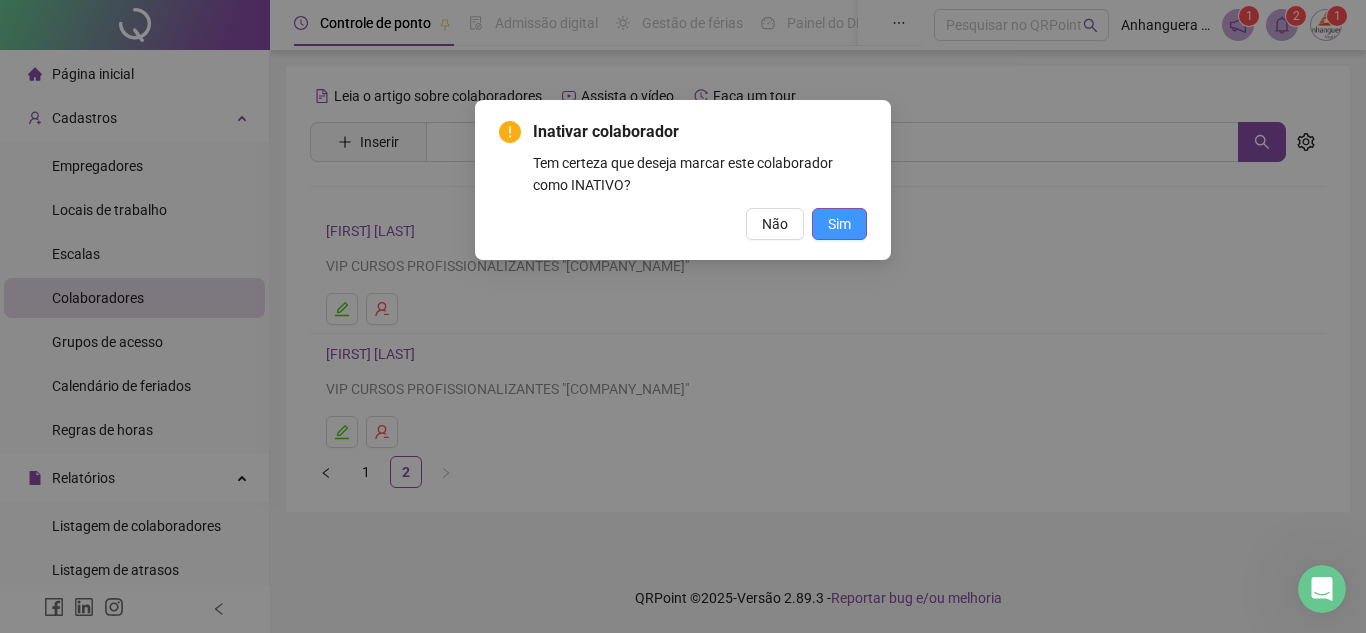 click on "Sim" at bounding box center (839, 224) 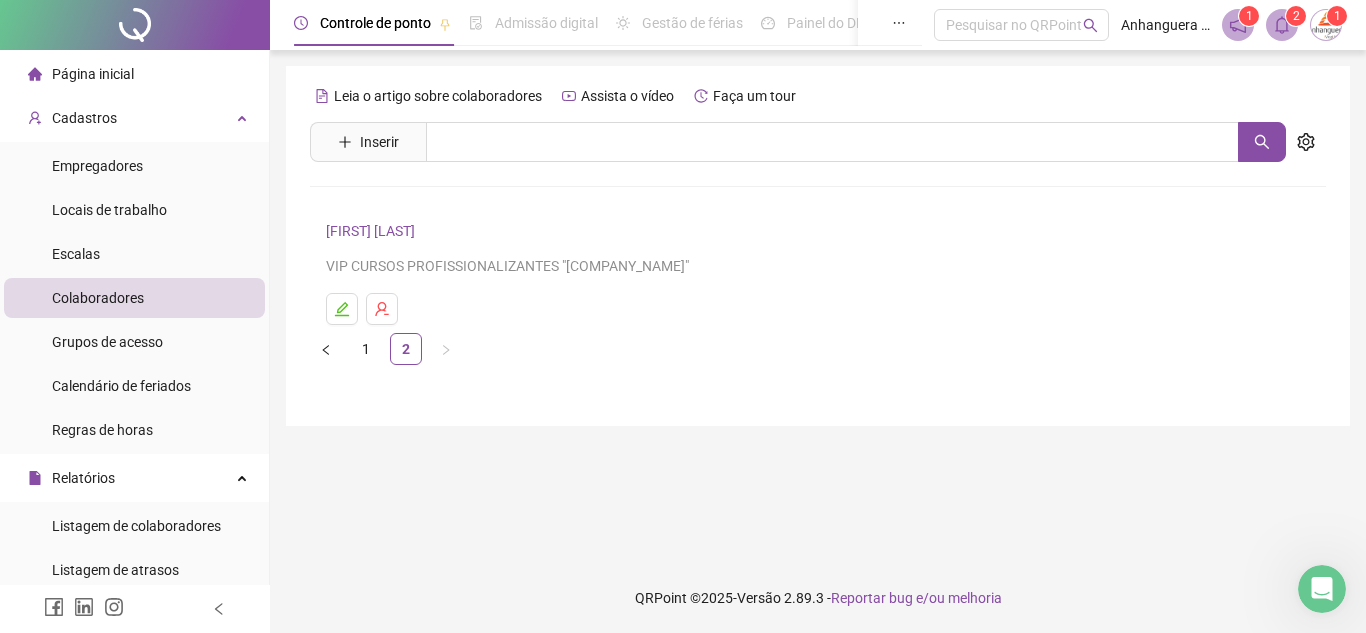 click on "Página inicial" at bounding box center (93, 74) 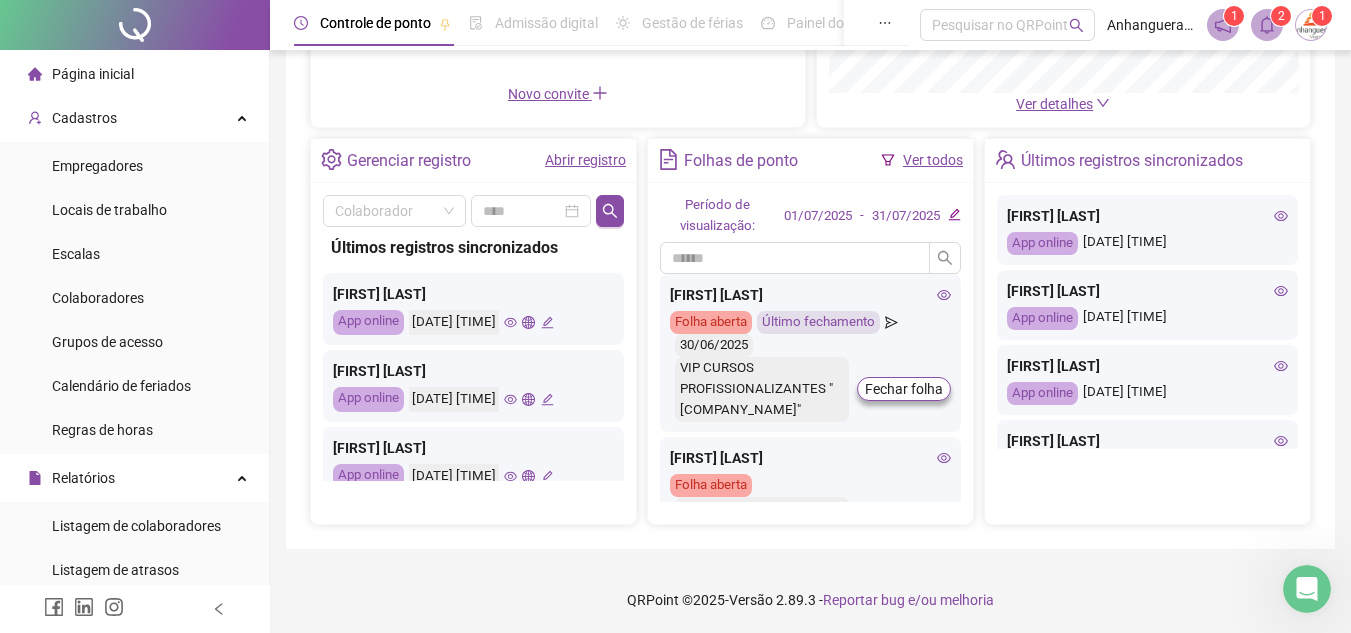 scroll, scrollTop: 0, scrollLeft: 0, axis: both 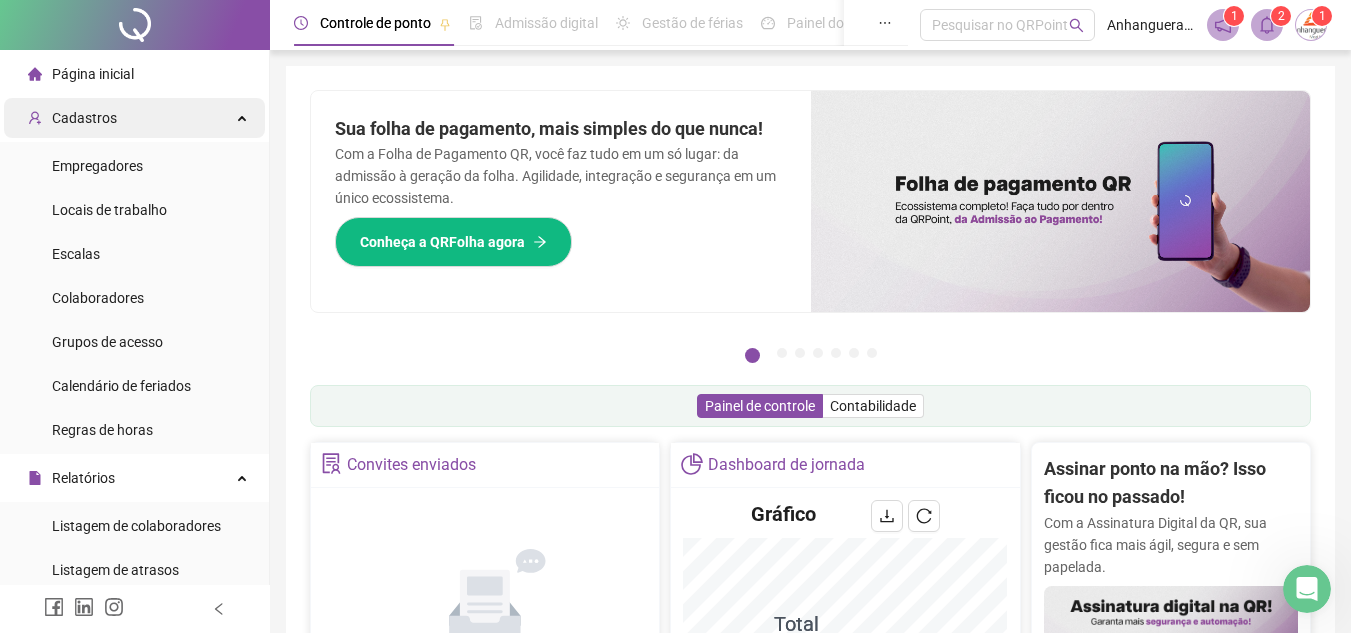 click on "Cadastros" at bounding box center (134, 118) 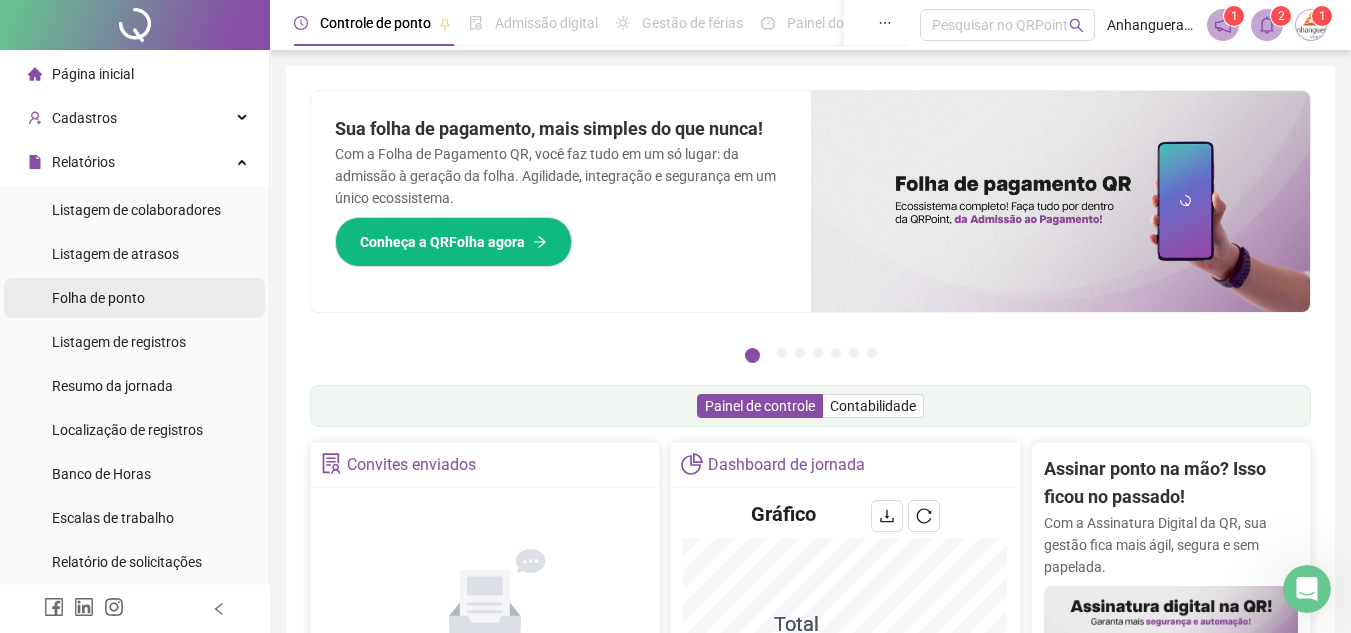 click on "Folha de ponto" at bounding box center (98, 298) 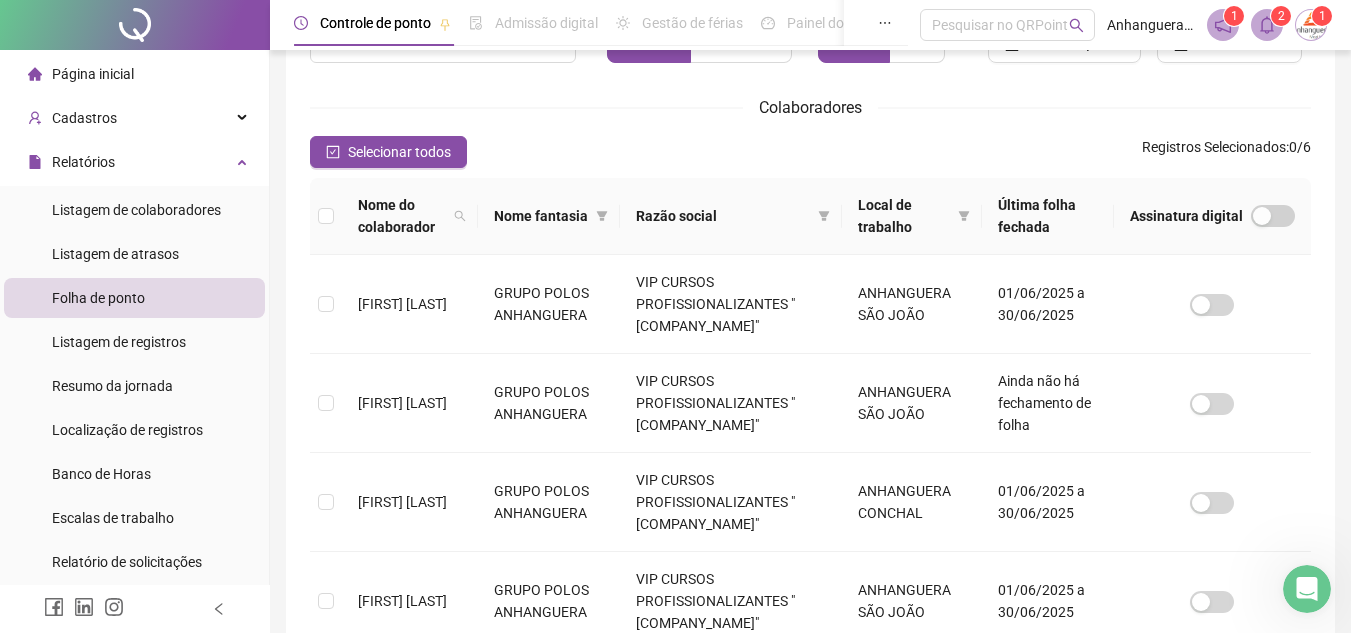 scroll, scrollTop: 93, scrollLeft: 0, axis: vertical 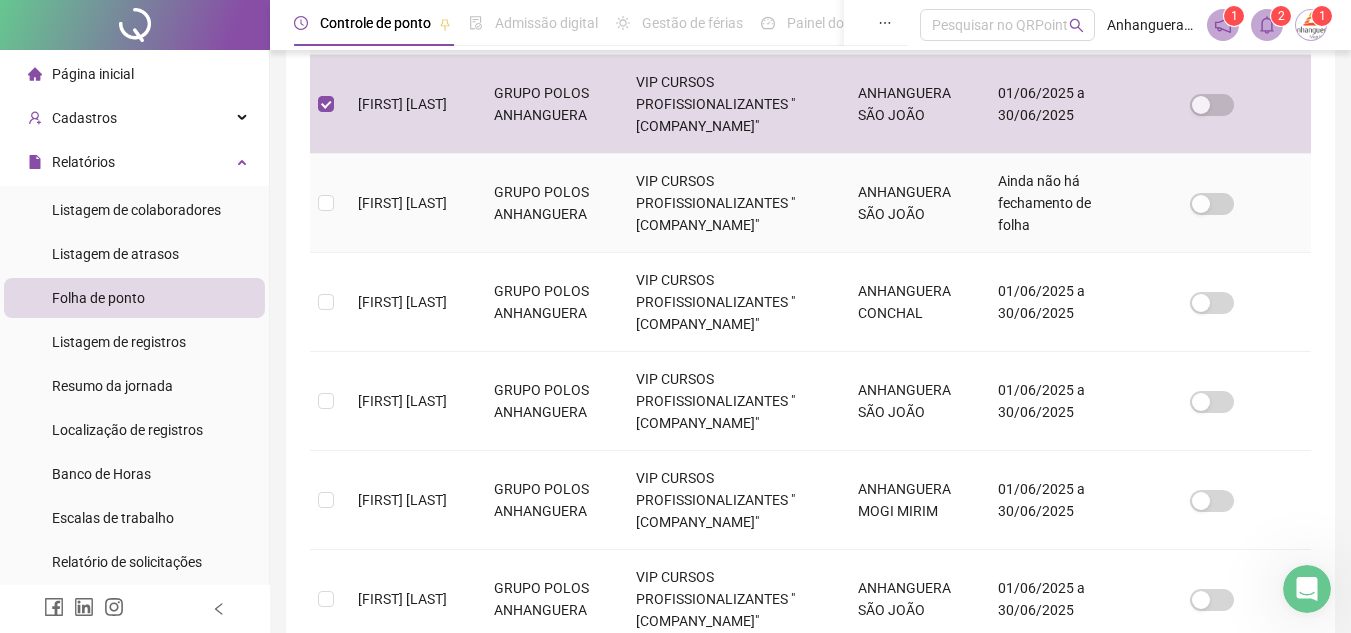 click at bounding box center (326, 203) 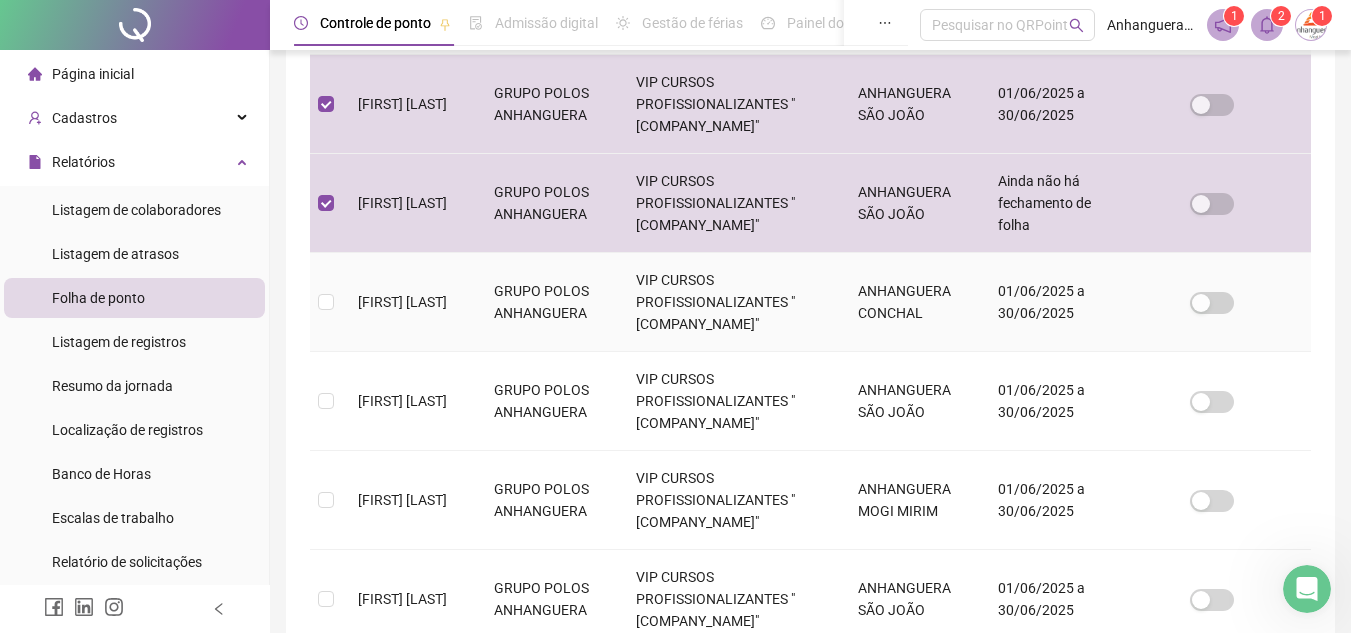 scroll, scrollTop: 493, scrollLeft: 0, axis: vertical 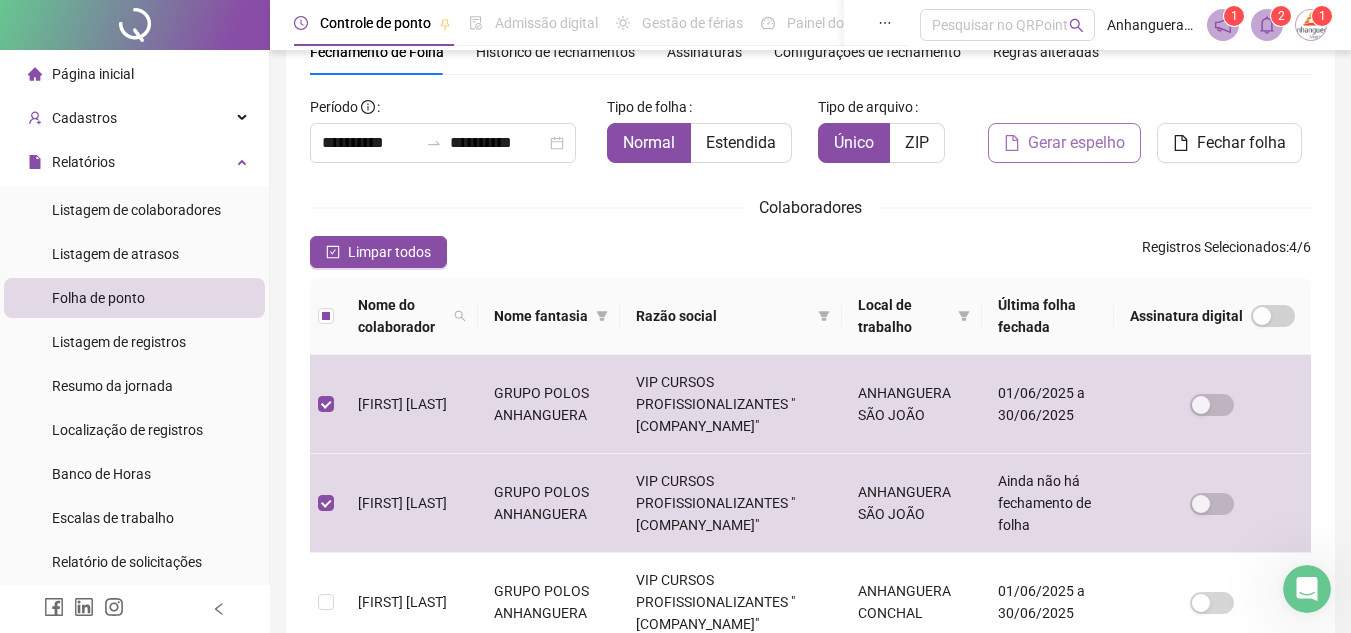 click on "Gerar espelho" at bounding box center (1076, 143) 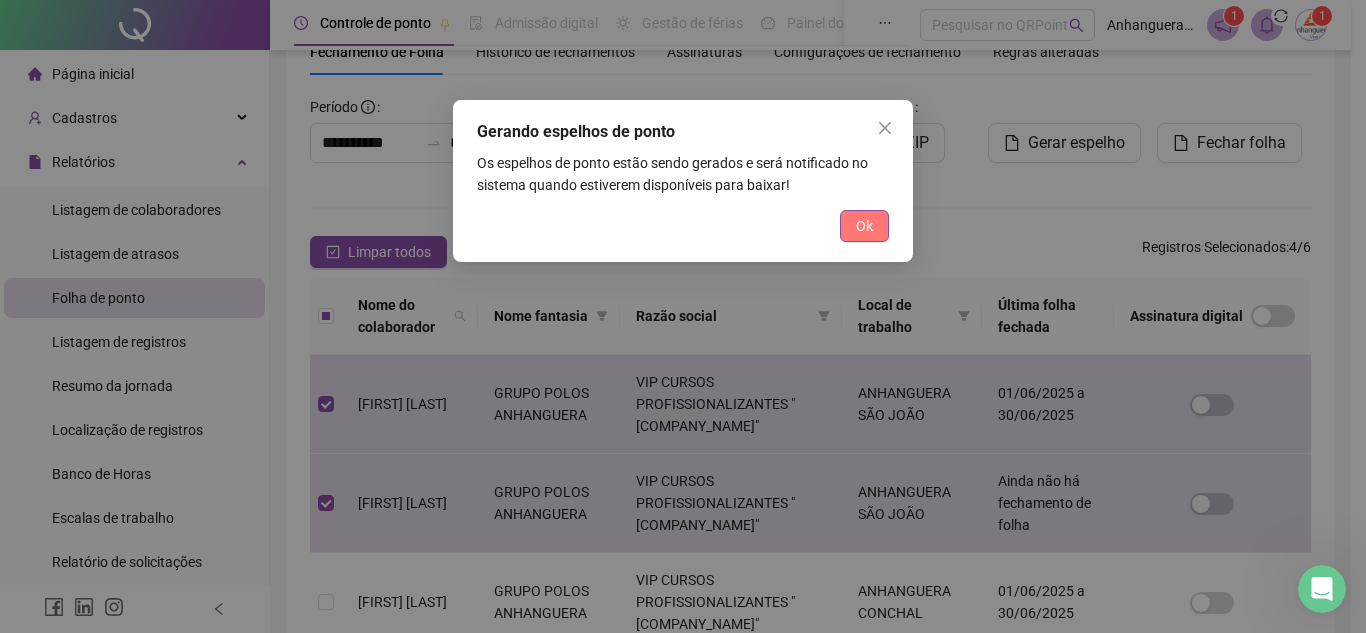 click on "Ok" at bounding box center (864, 226) 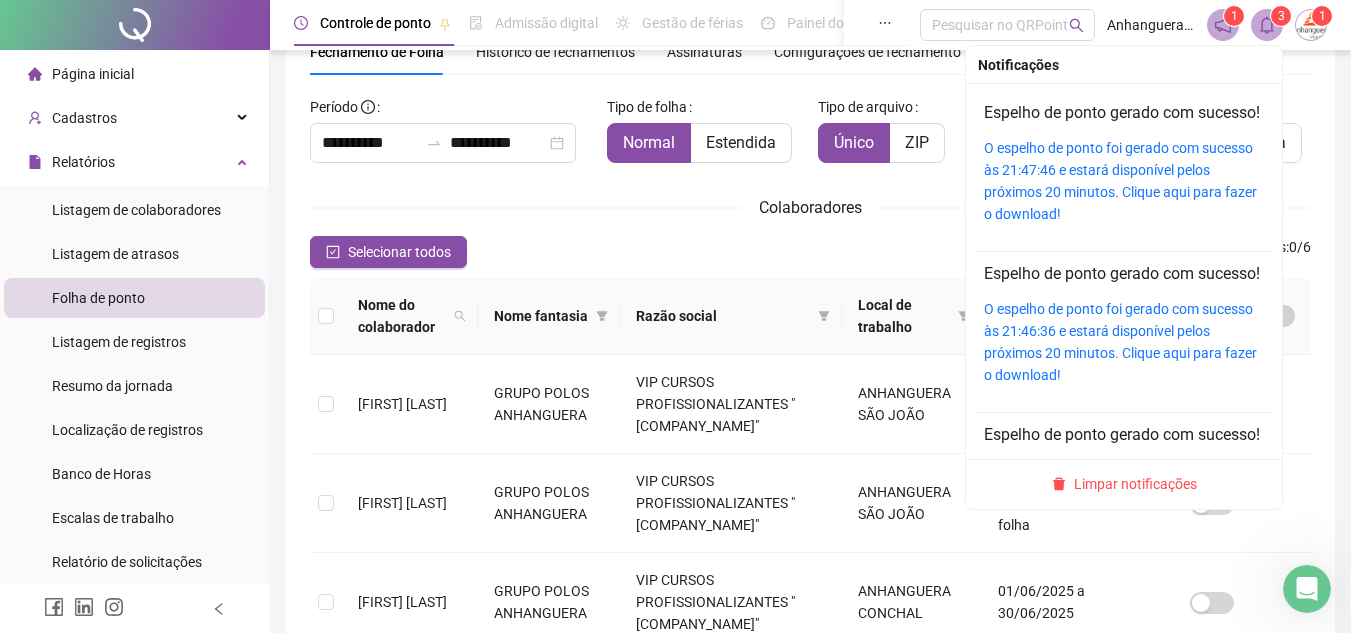 click 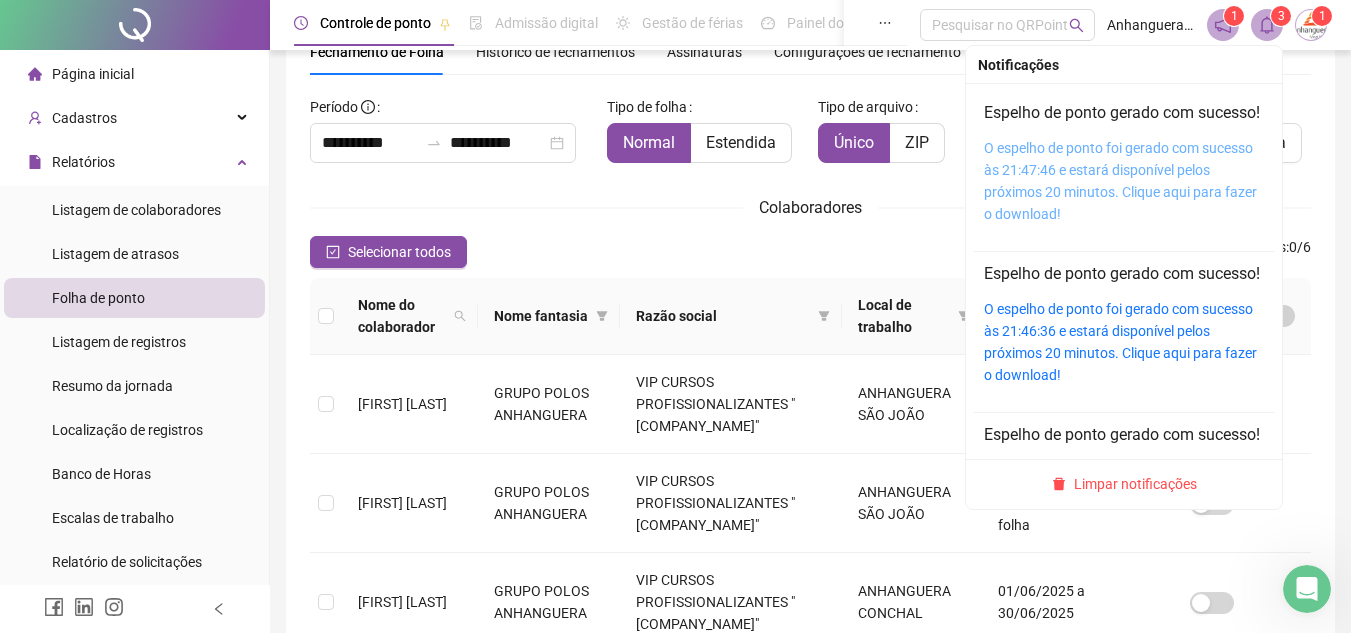 click on "O espelho de ponto foi gerado com sucesso às 21:47:46 e estará disponível pelos próximos 20 minutos.
Clique aqui para fazer o download!" at bounding box center (1120, 181) 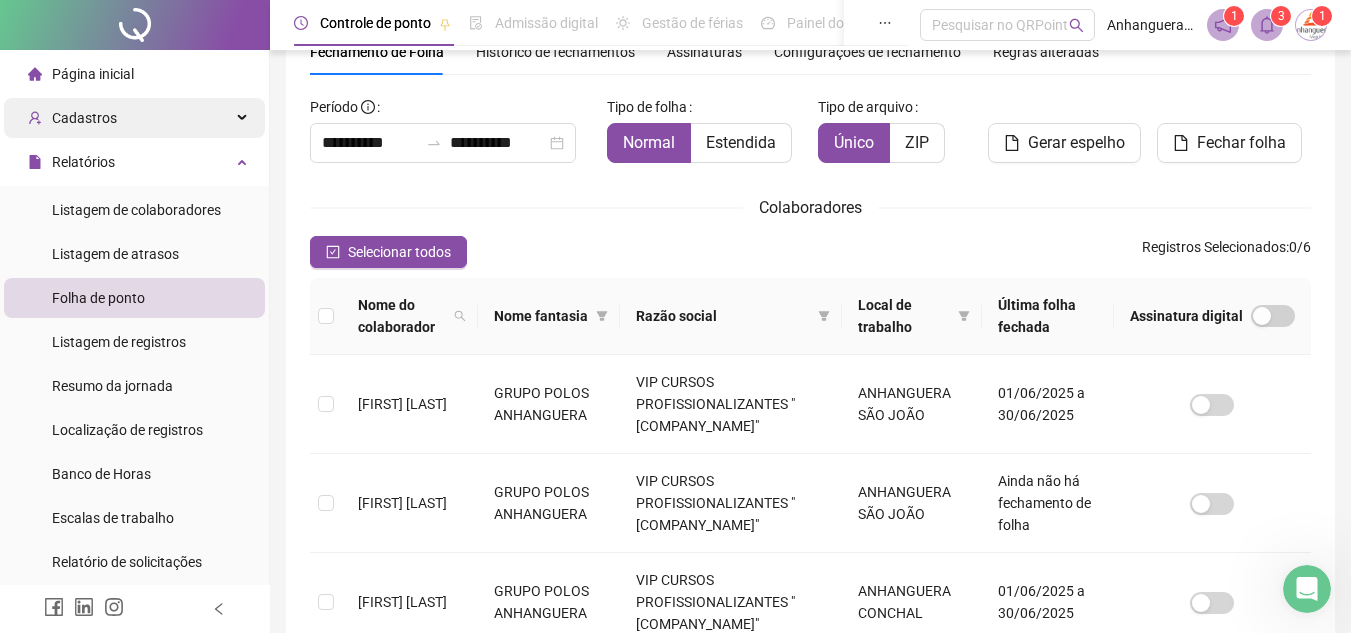 click on "Cadastros" at bounding box center (134, 118) 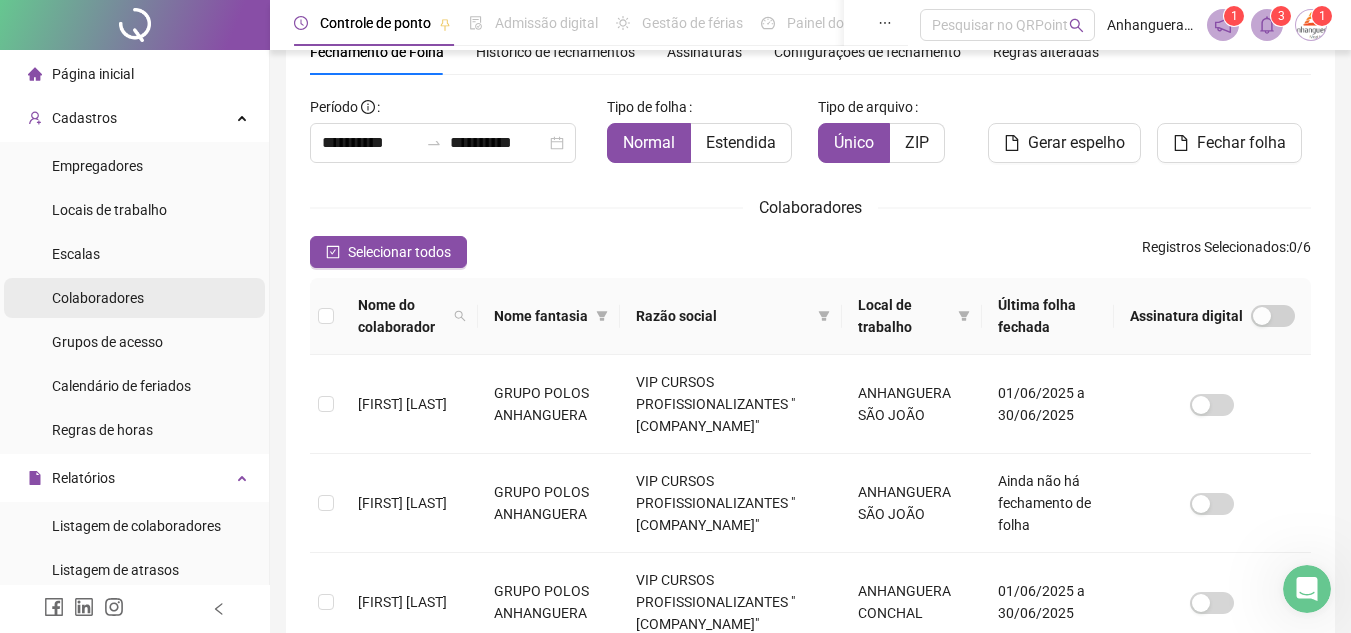 click on "Colaboradores" at bounding box center (98, 298) 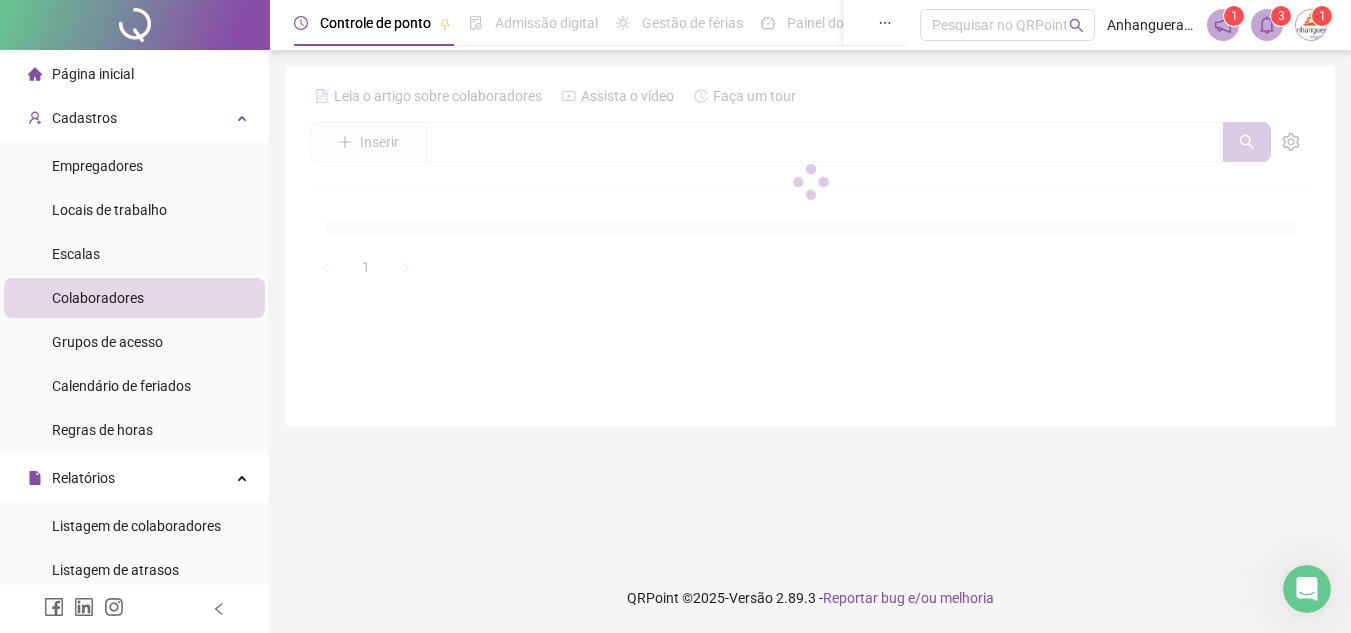 scroll, scrollTop: 0, scrollLeft: 0, axis: both 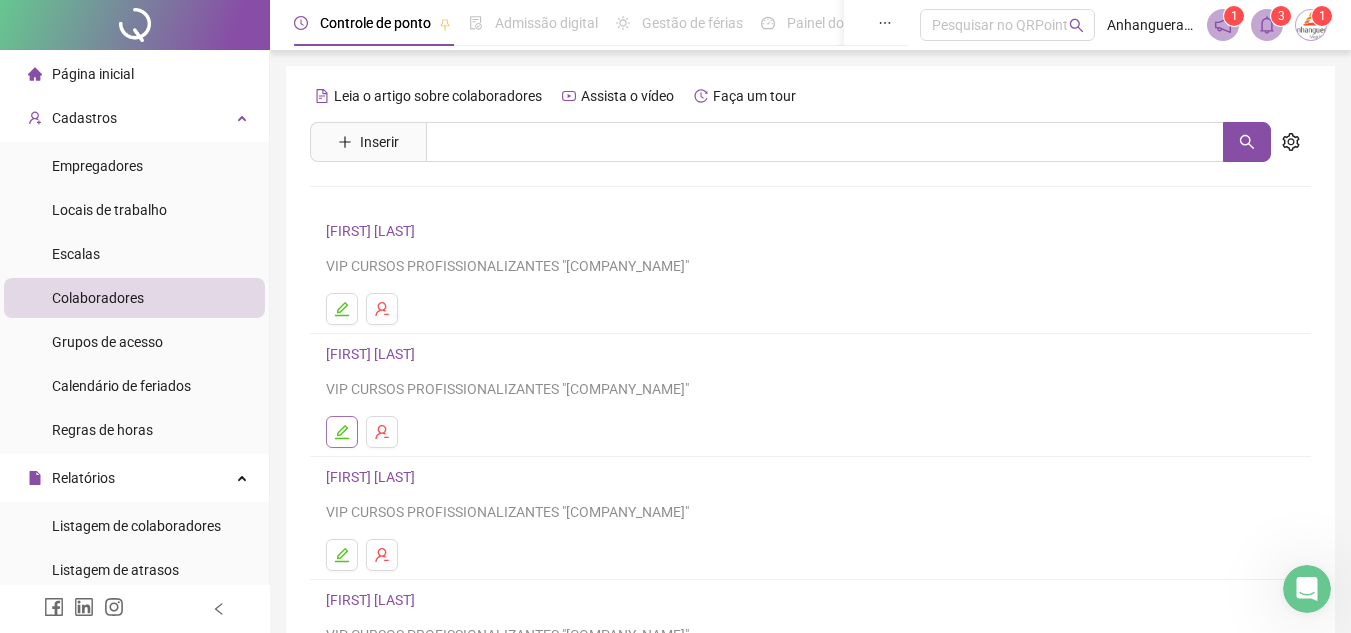 click at bounding box center (342, 432) 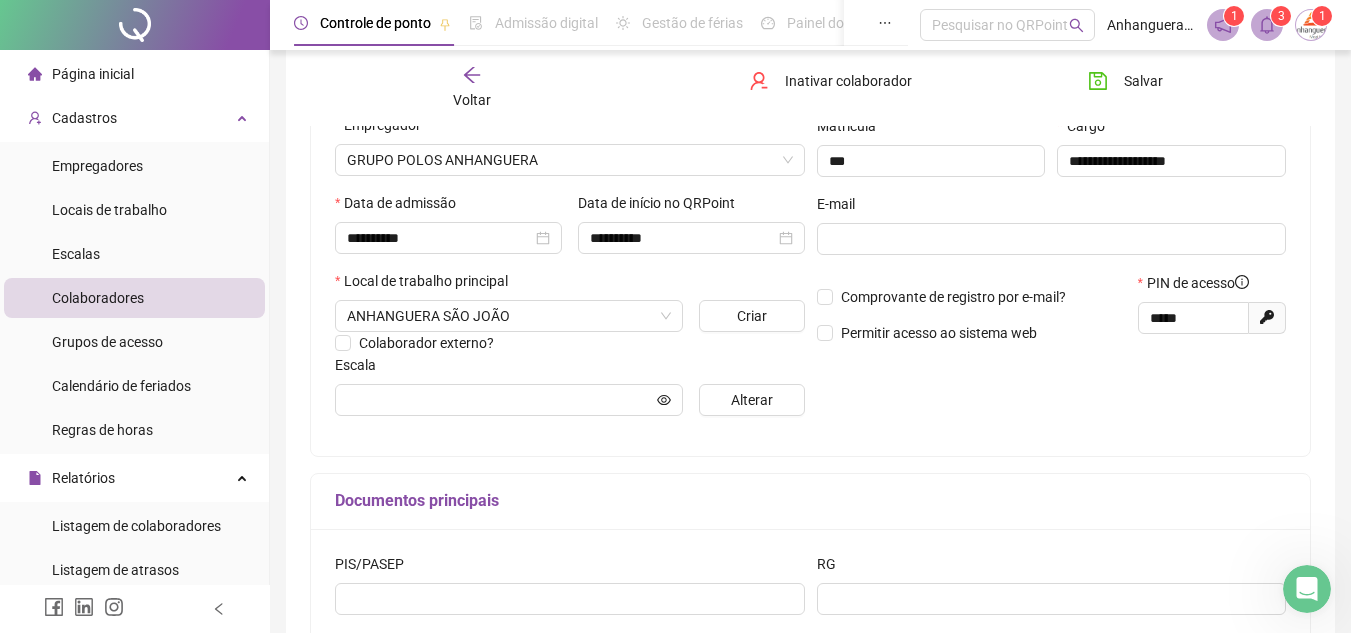 scroll, scrollTop: 300, scrollLeft: 0, axis: vertical 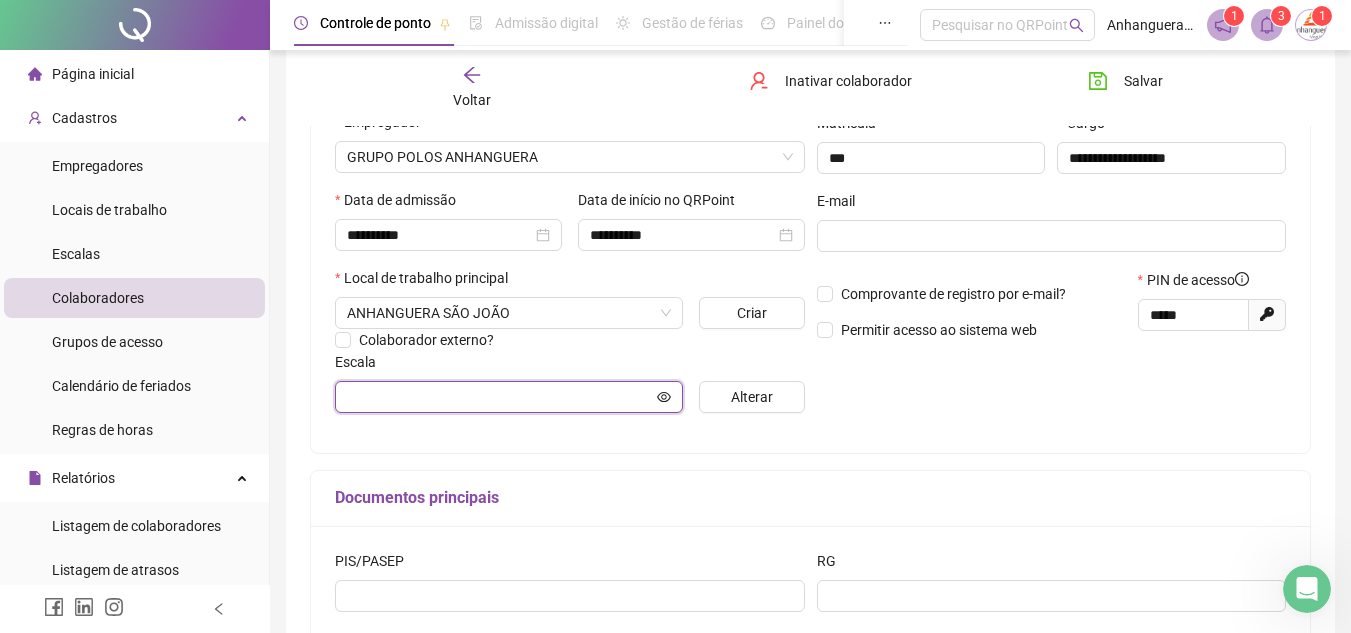 click at bounding box center (500, 397) 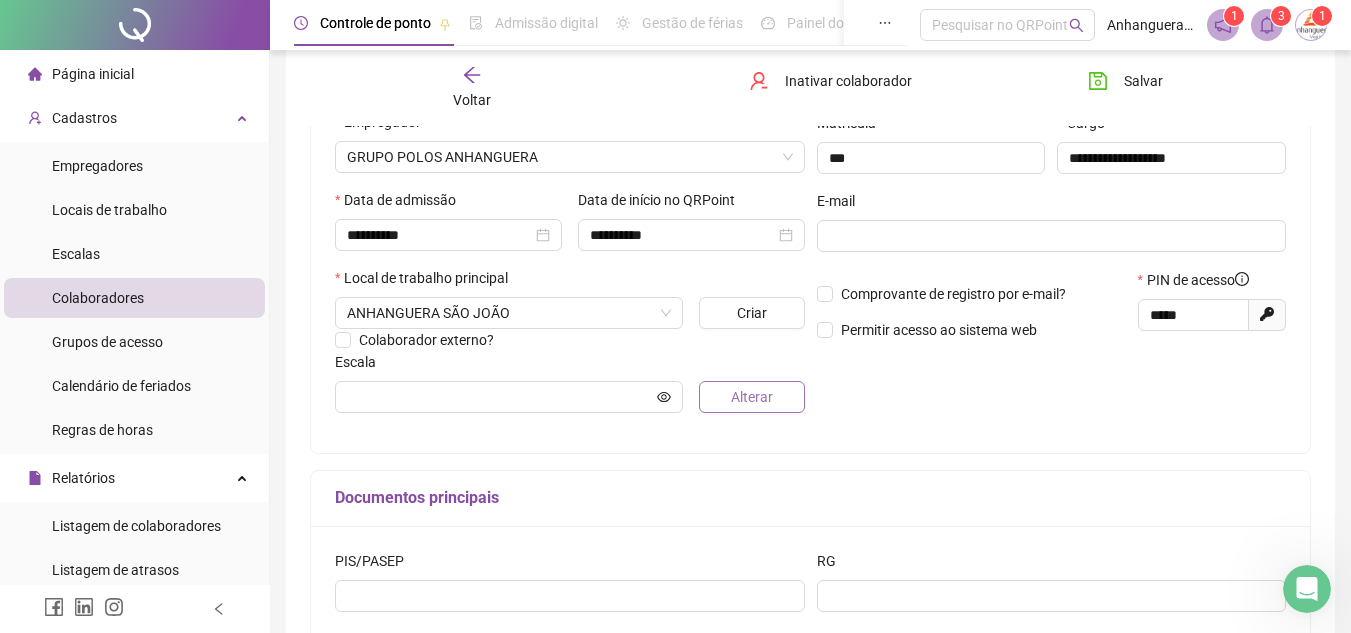 click on "Alterar" at bounding box center (752, 397) 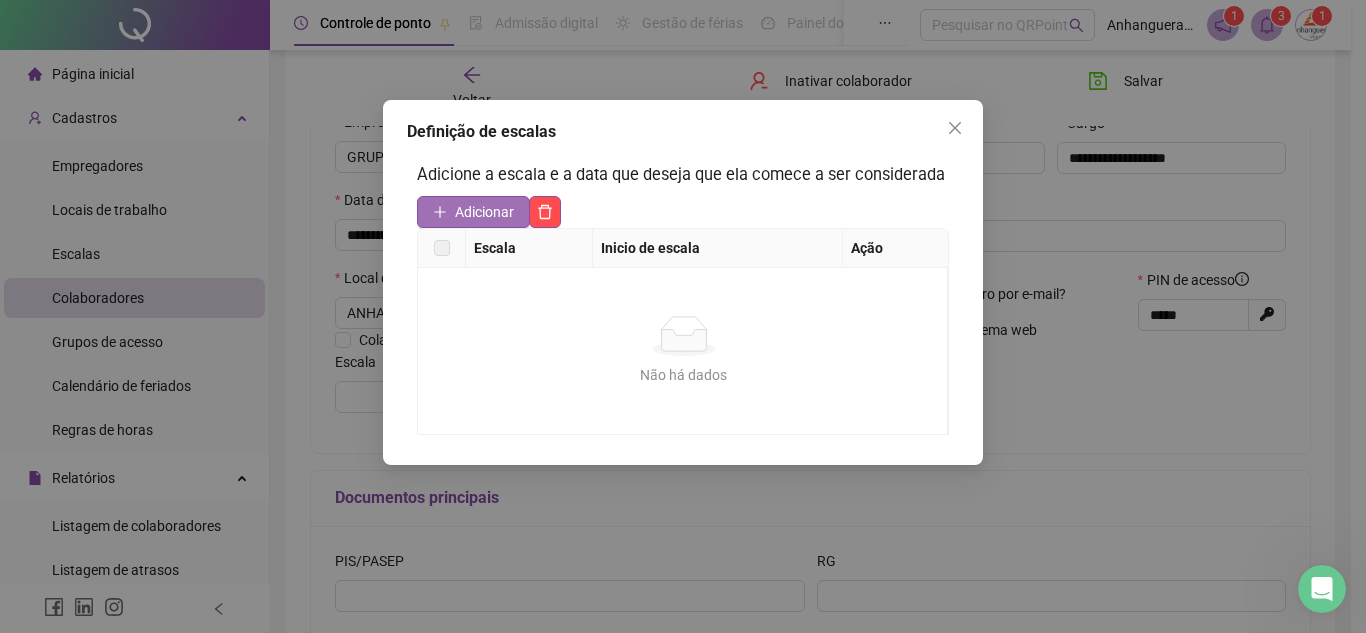 click on "Adicionar" at bounding box center (484, 212) 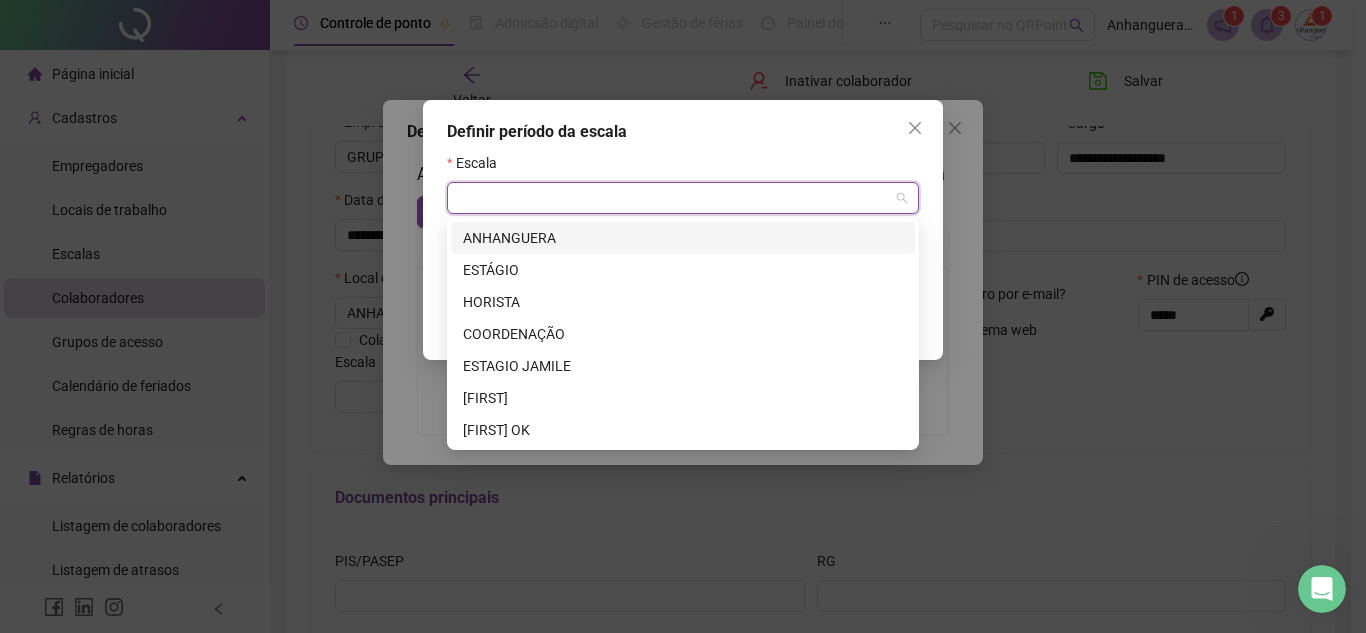 click at bounding box center [674, 198] 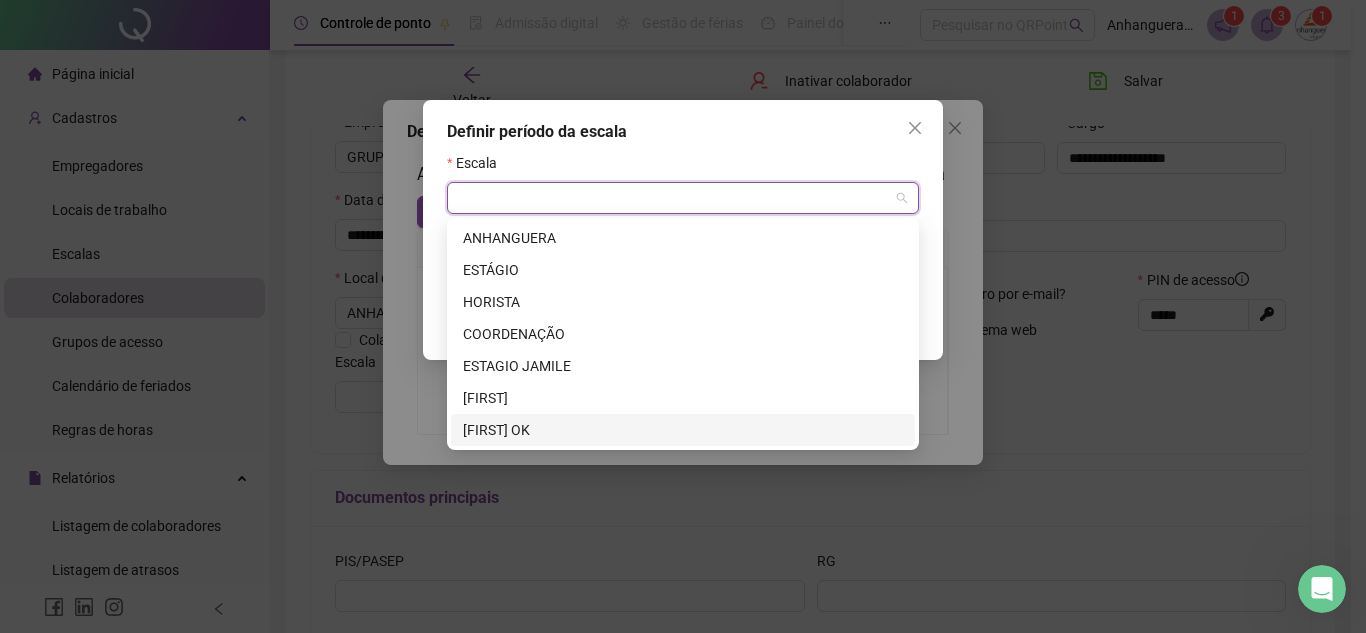 click on "[FIRST] OK" at bounding box center [683, 430] 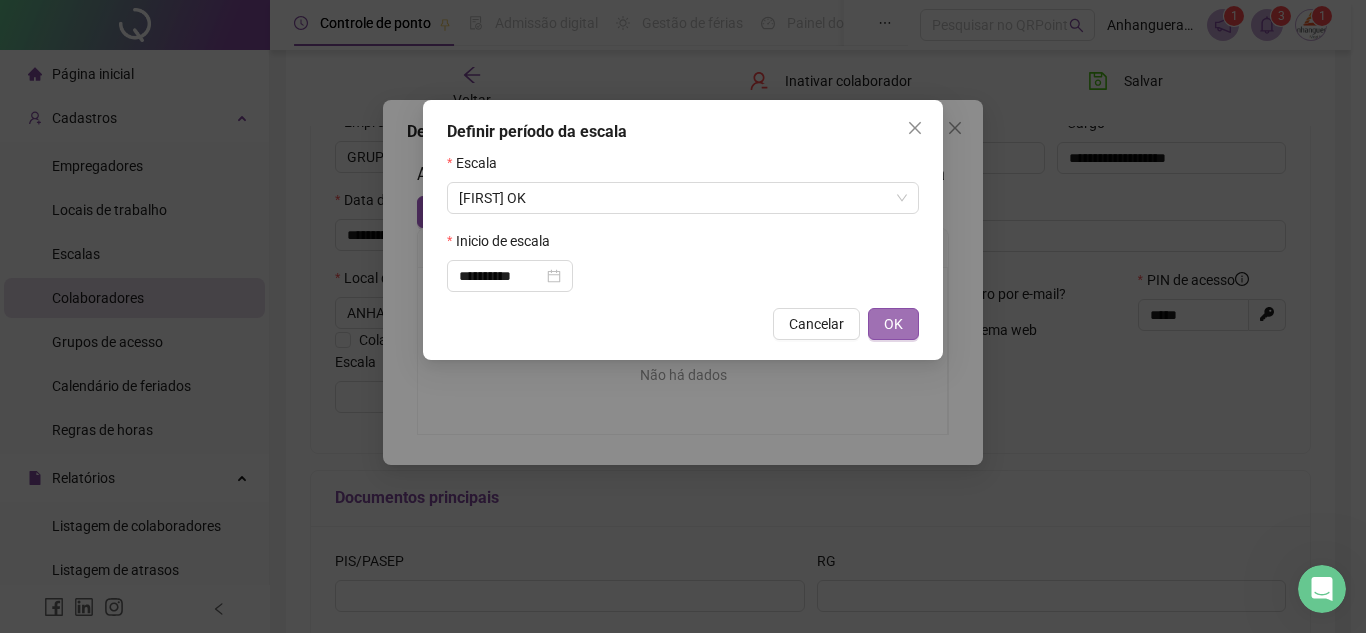 click on "OK" at bounding box center (893, 324) 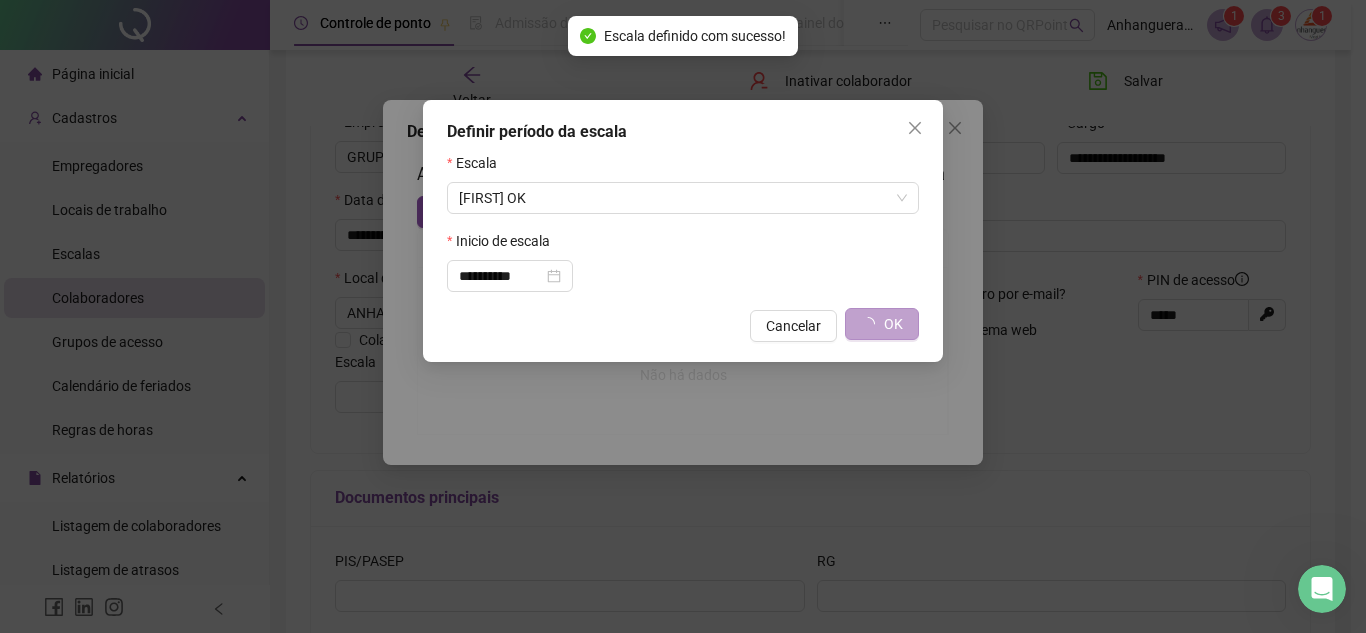 type on "**********" 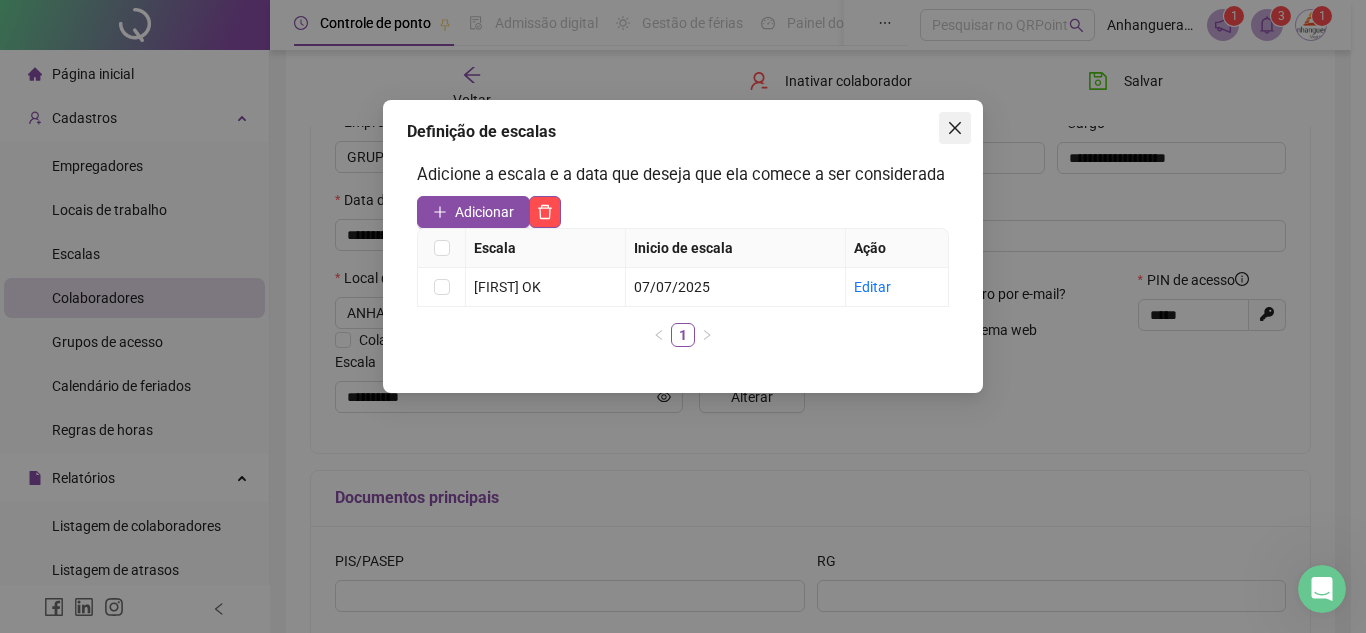 click 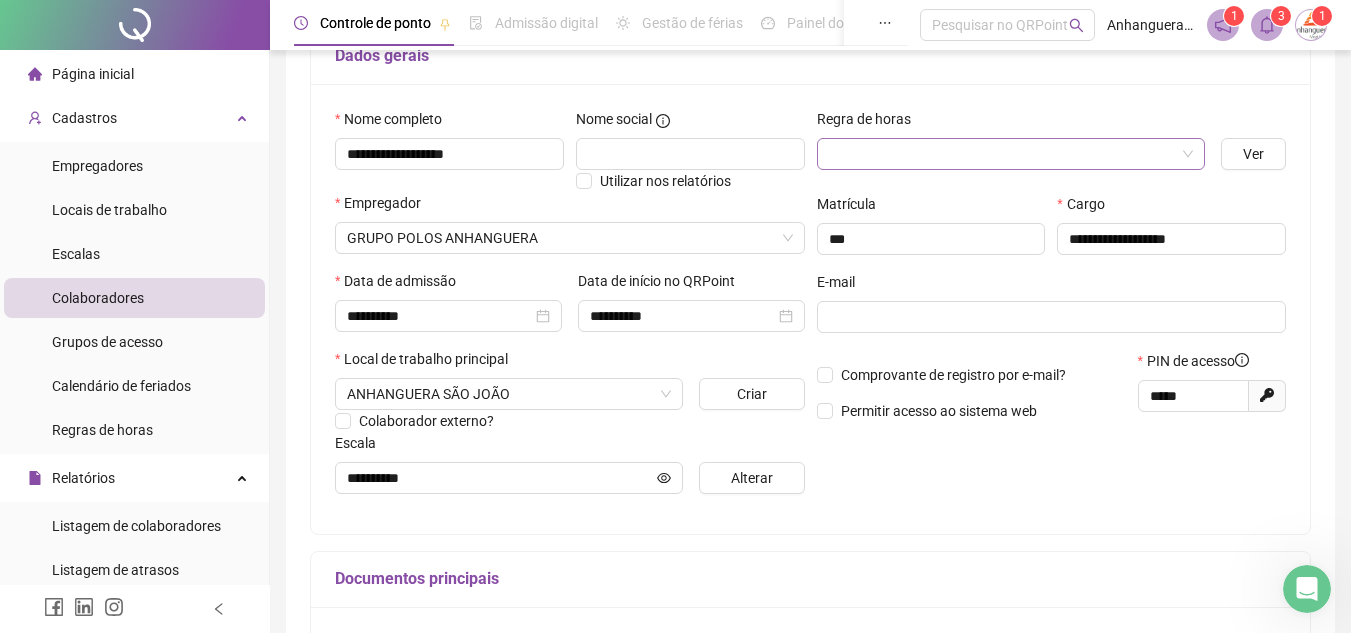 scroll, scrollTop: 0, scrollLeft: 0, axis: both 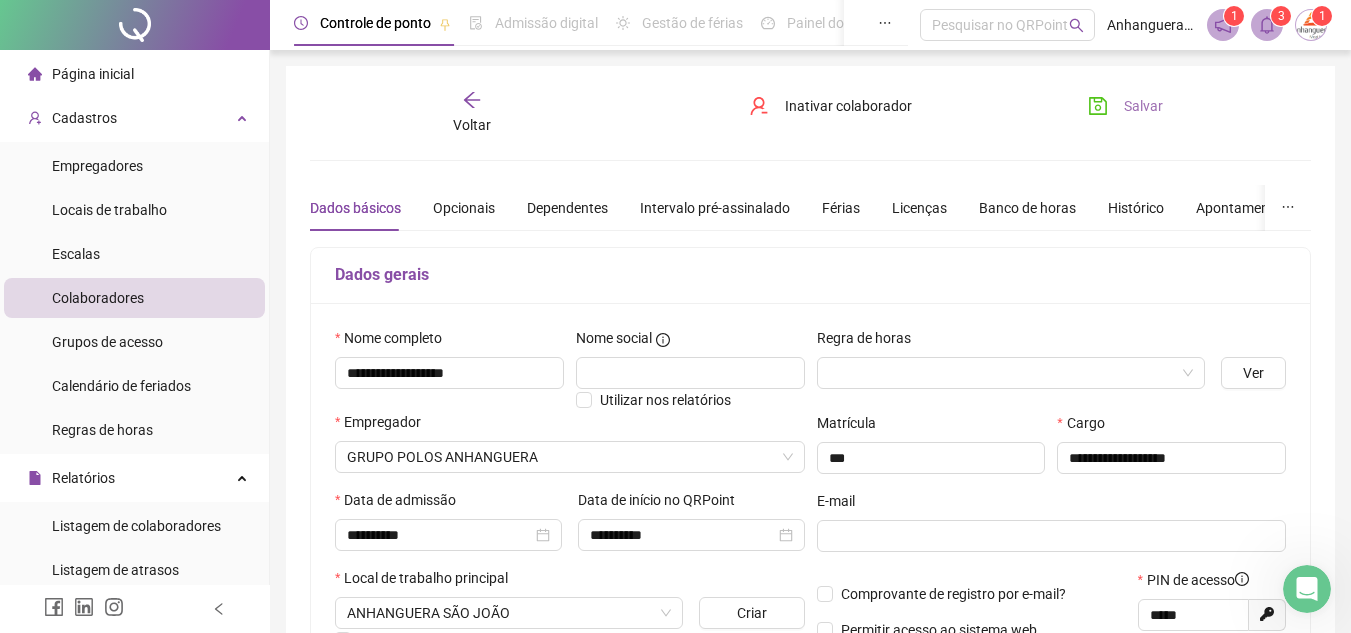 click on "Salvar" at bounding box center (1125, 106) 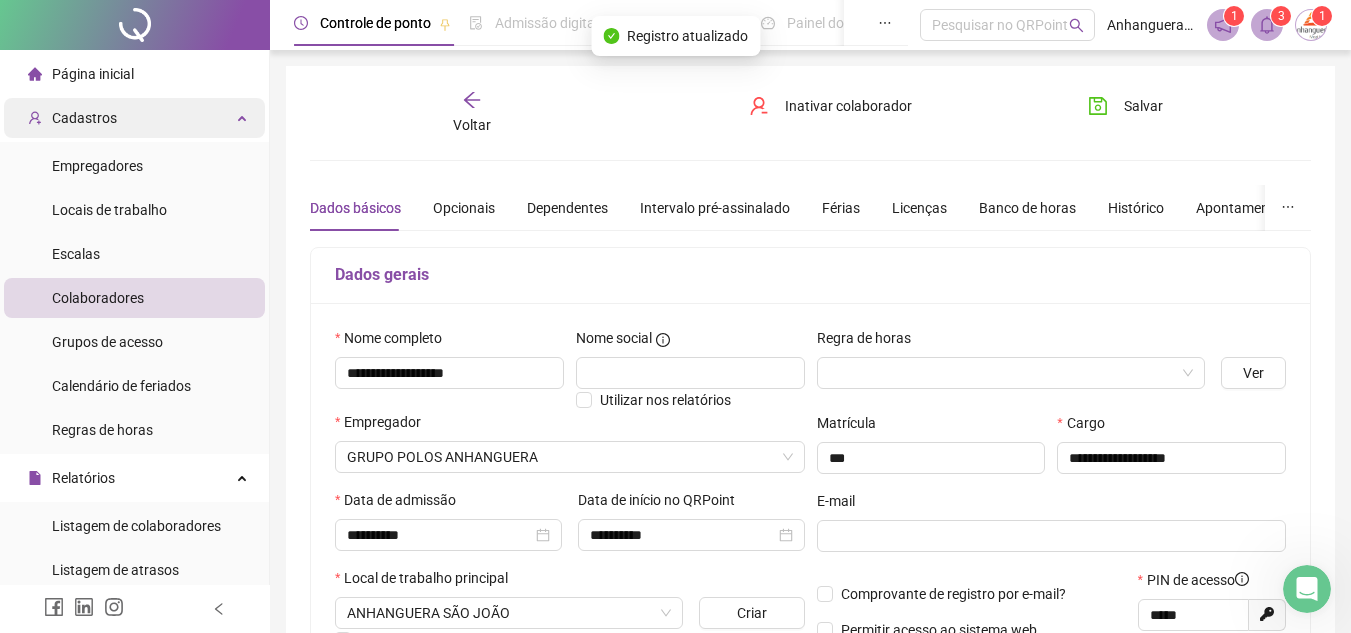 click on "Cadastros" at bounding box center [134, 118] 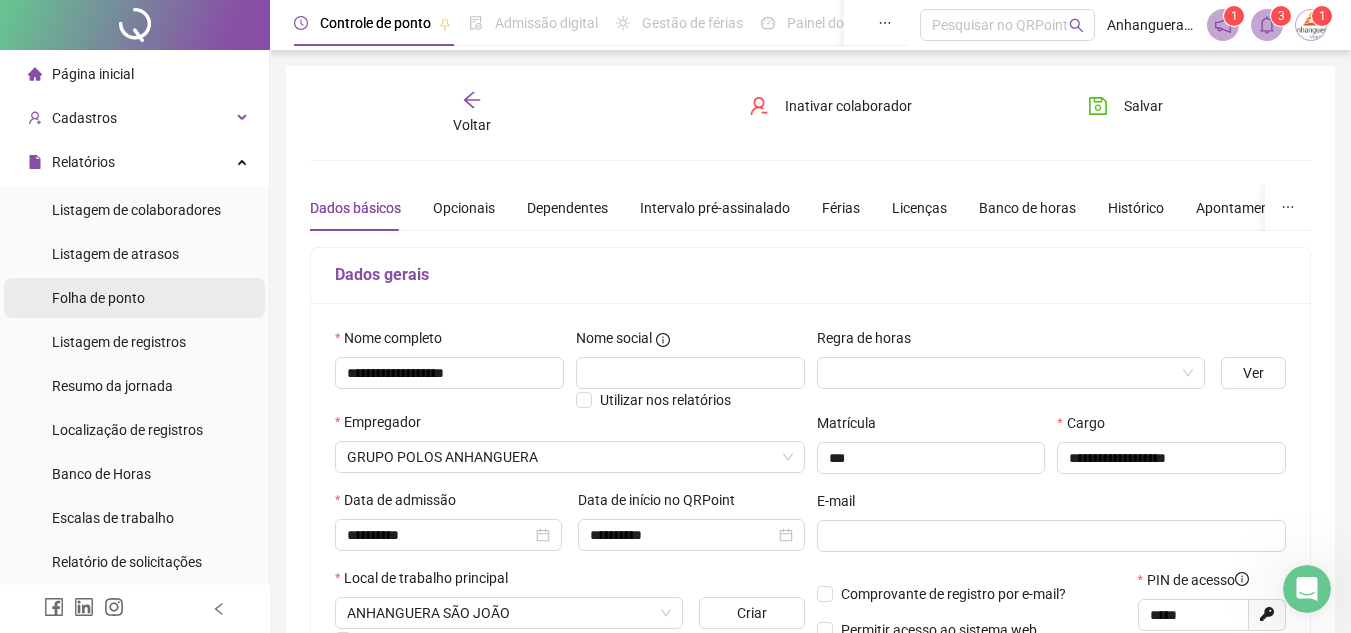 click on "Folha de ponto" at bounding box center [98, 298] 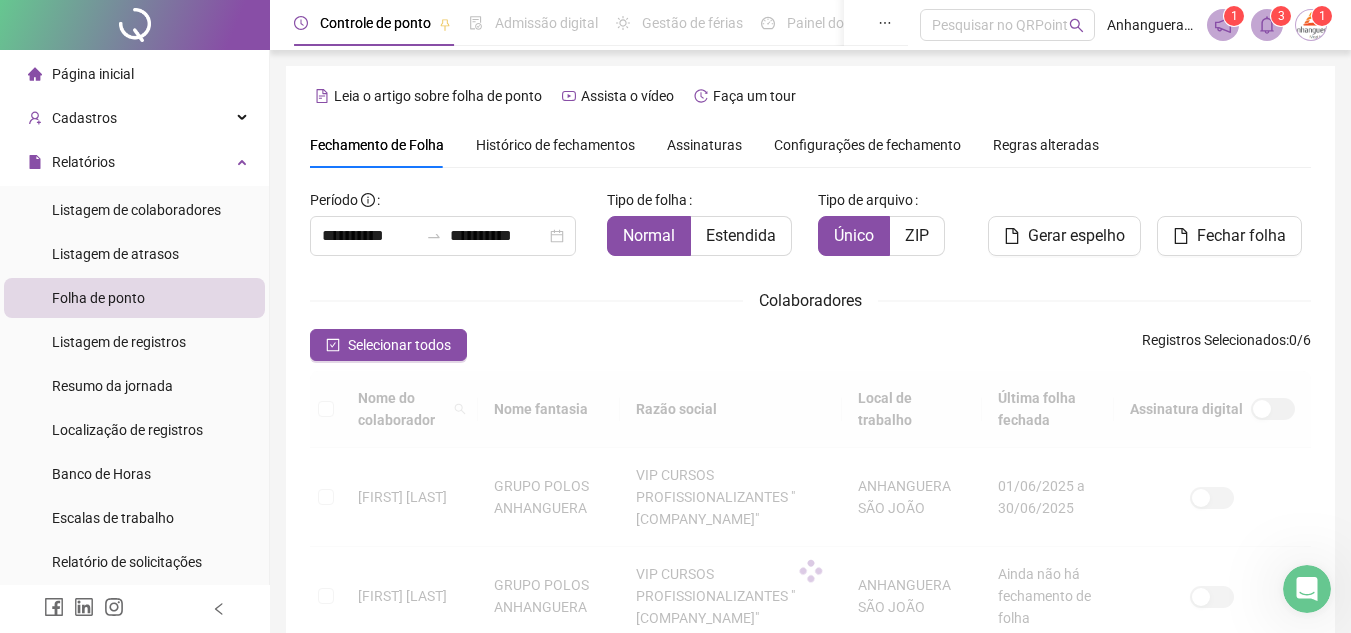 scroll, scrollTop: 93, scrollLeft: 0, axis: vertical 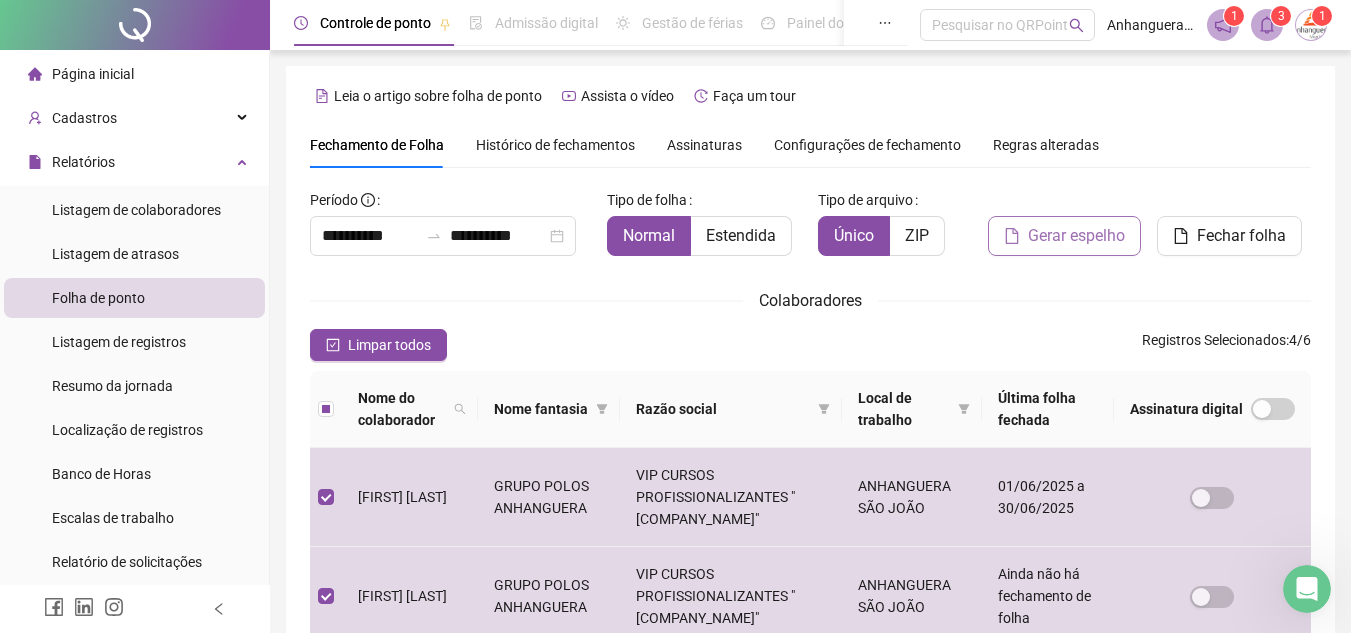 click on "Gerar espelho" at bounding box center [1076, 236] 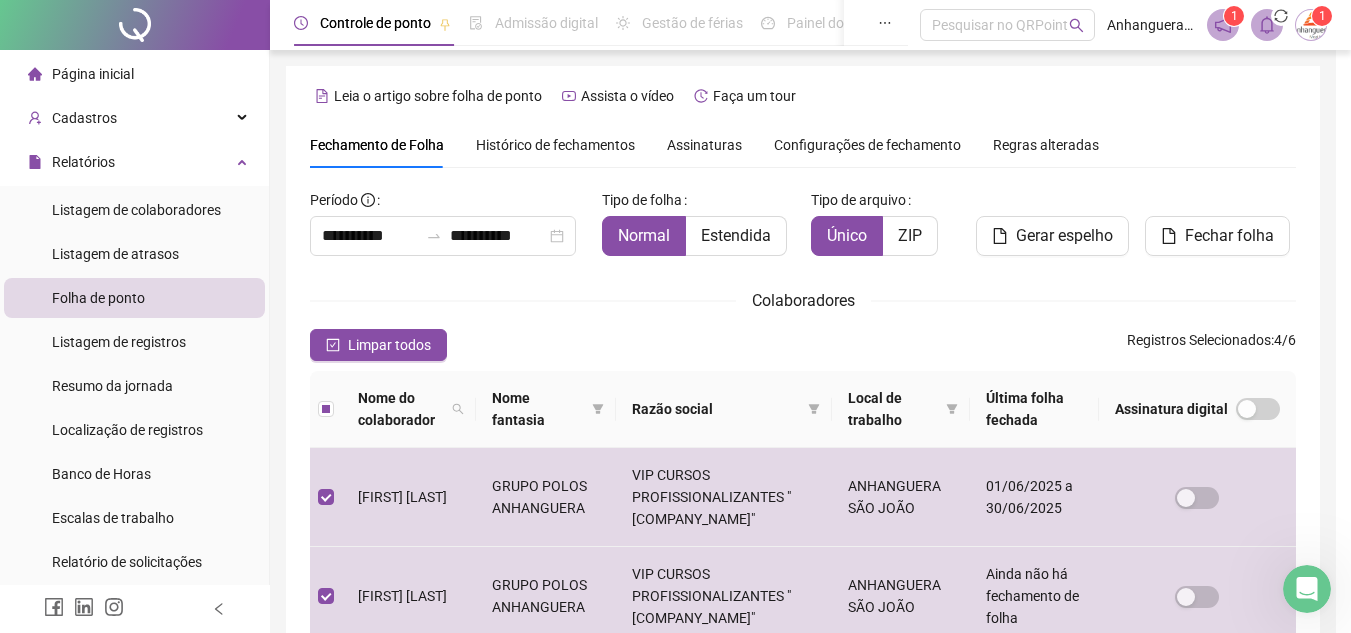scroll, scrollTop: 93, scrollLeft: 0, axis: vertical 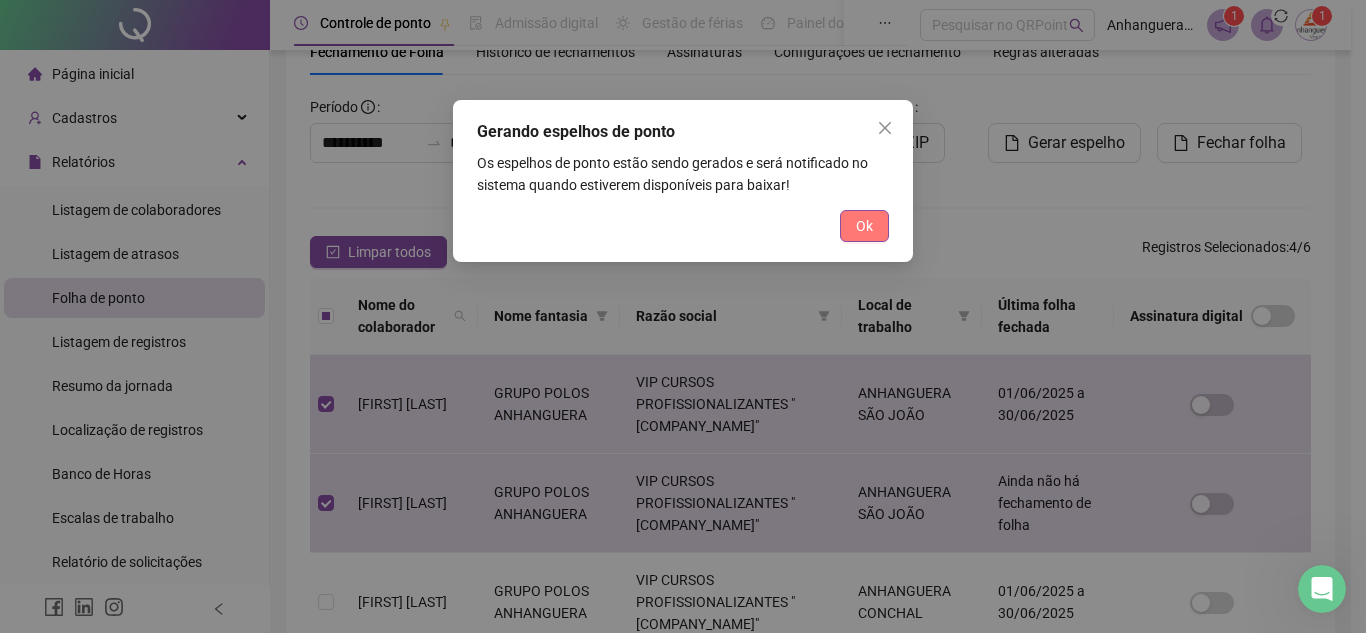 click on "Ok" at bounding box center [864, 226] 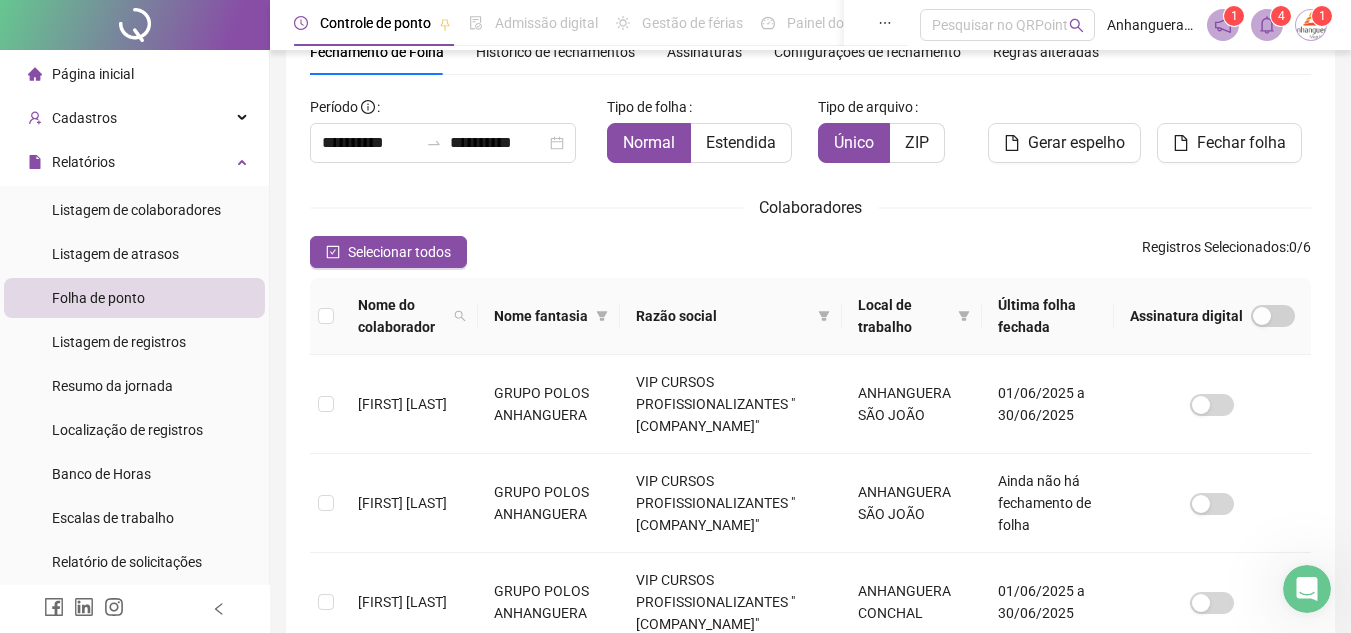 click 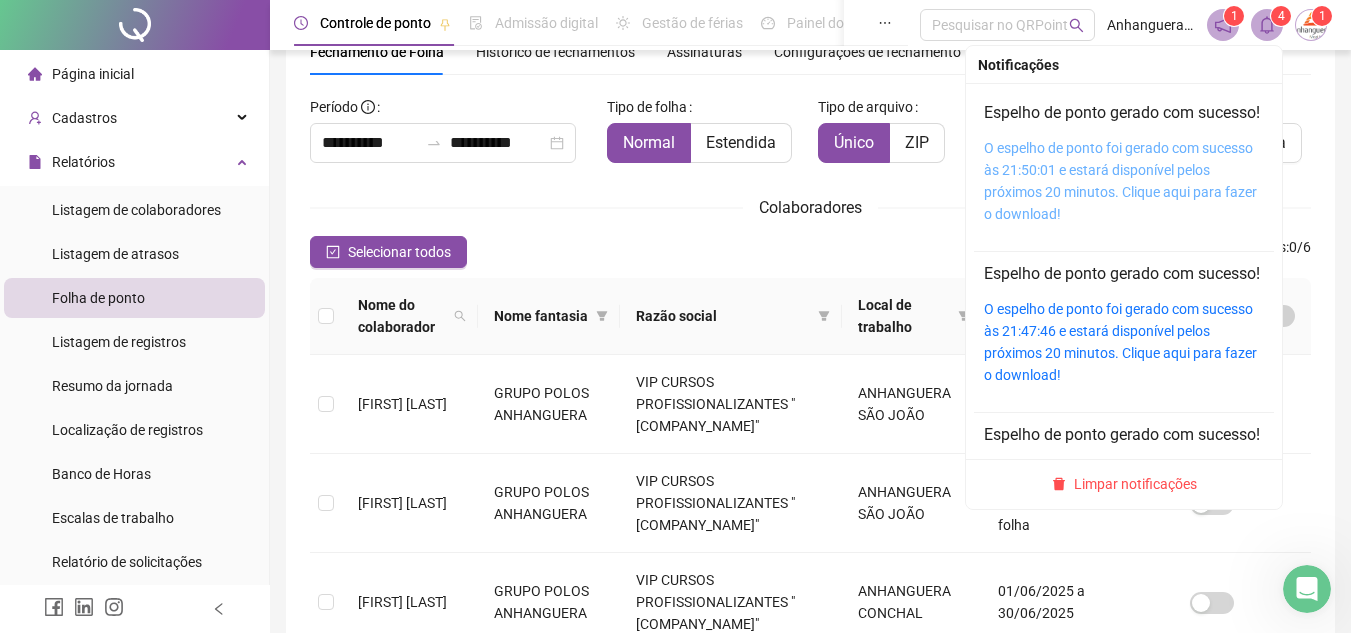 click on "O espelho de ponto foi gerado com sucesso às 21:50:01 e estará disponível pelos próximos 20 minutos.
Clique aqui para fazer o download!" at bounding box center (1120, 181) 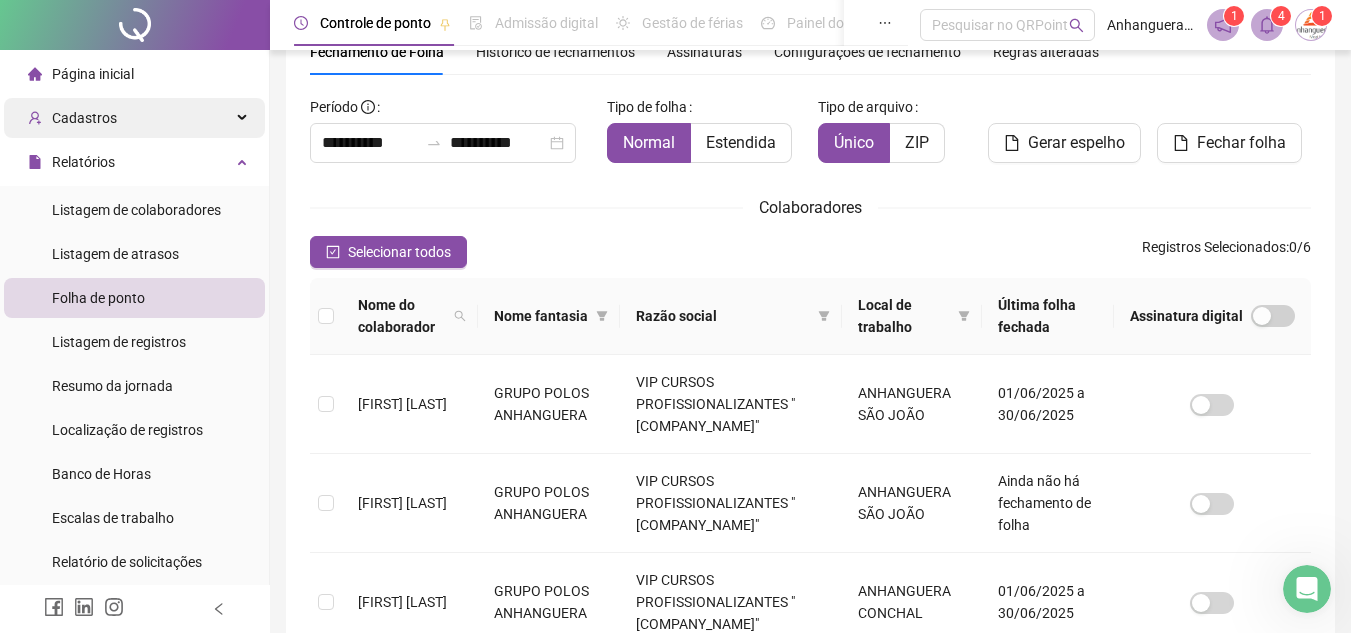 click on "Cadastros" at bounding box center [134, 118] 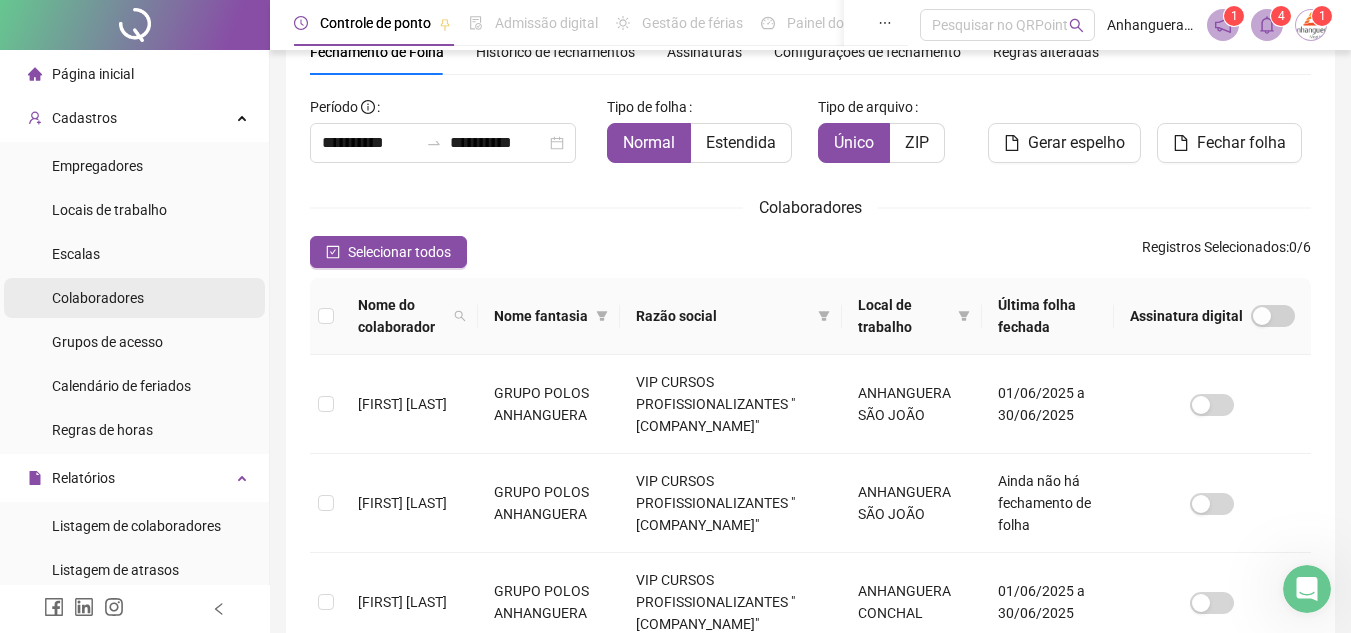 click on "Colaboradores" at bounding box center (98, 298) 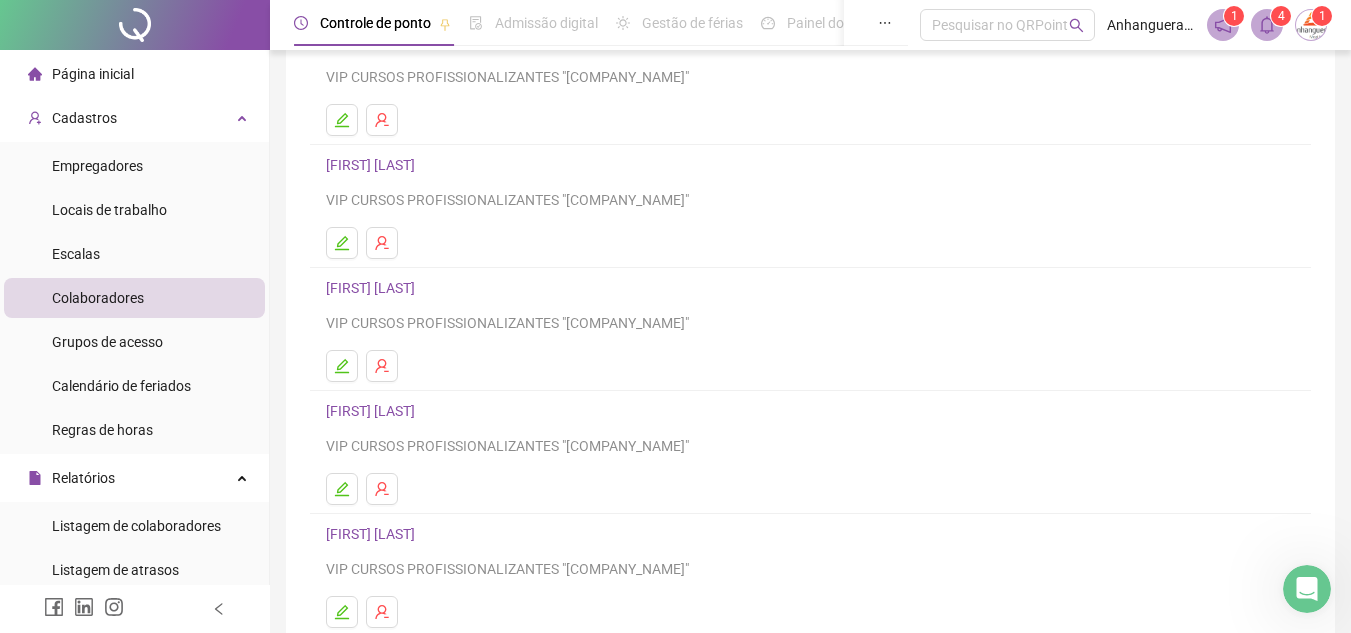 scroll, scrollTop: 200, scrollLeft: 0, axis: vertical 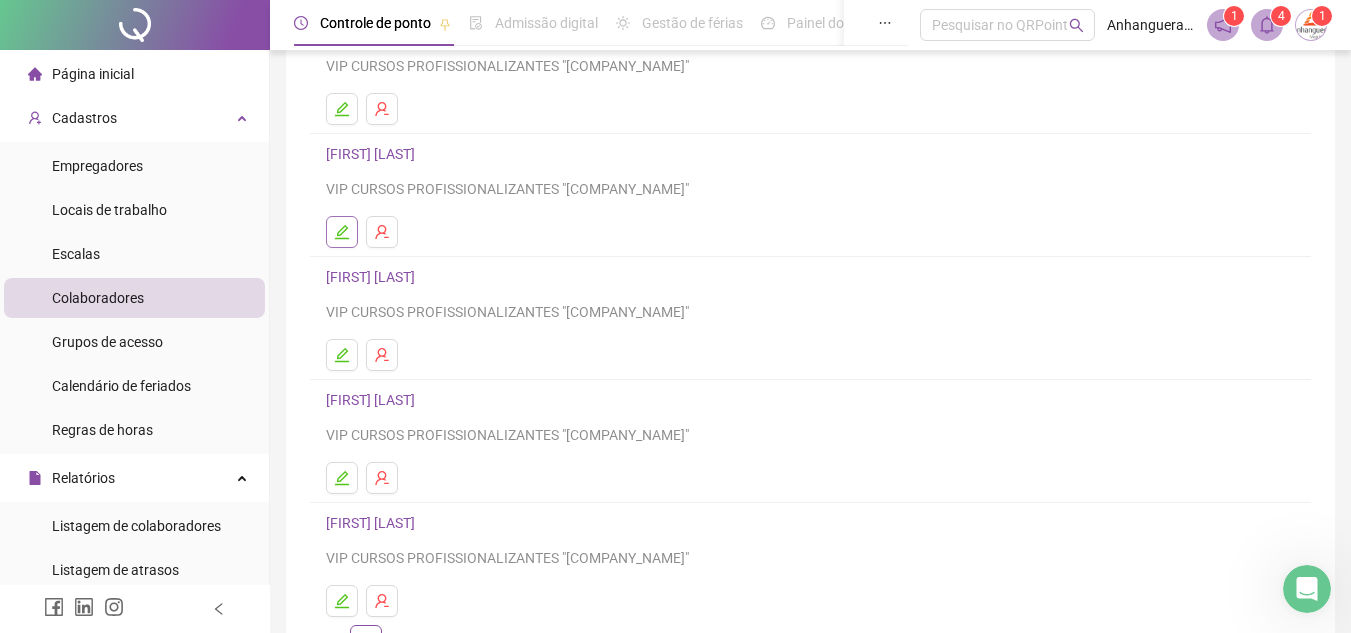 click 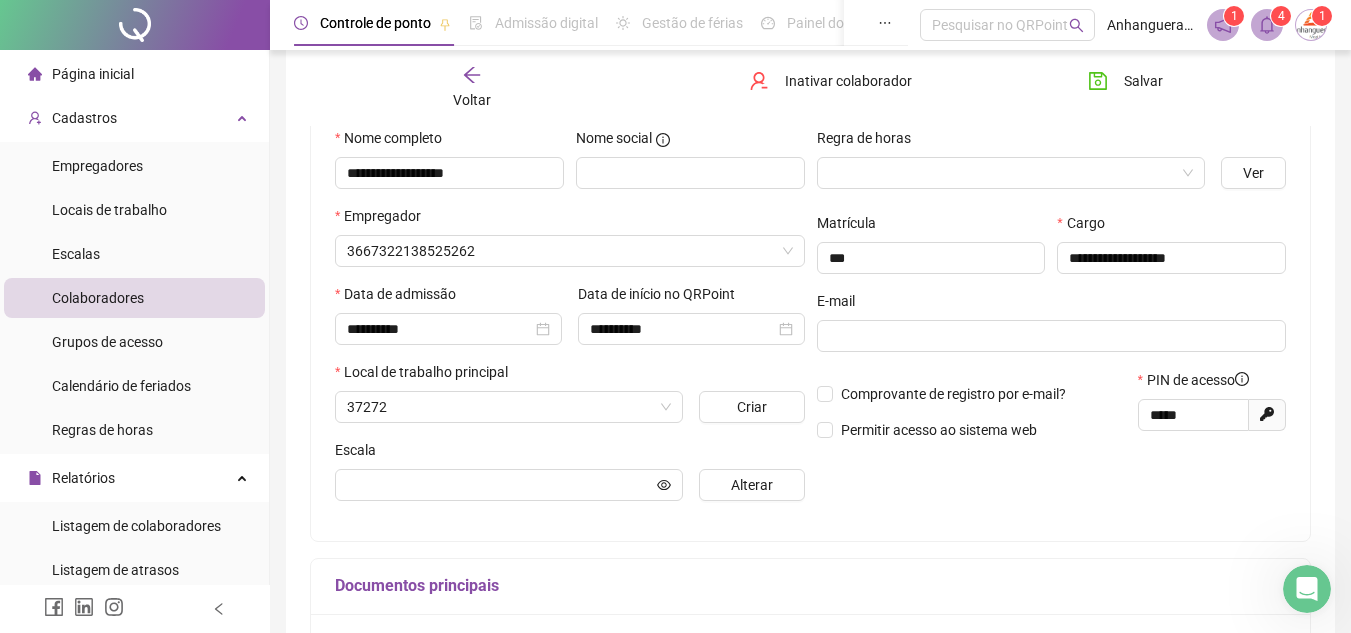 scroll, scrollTop: 210, scrollLeft: 0, axis: vertical 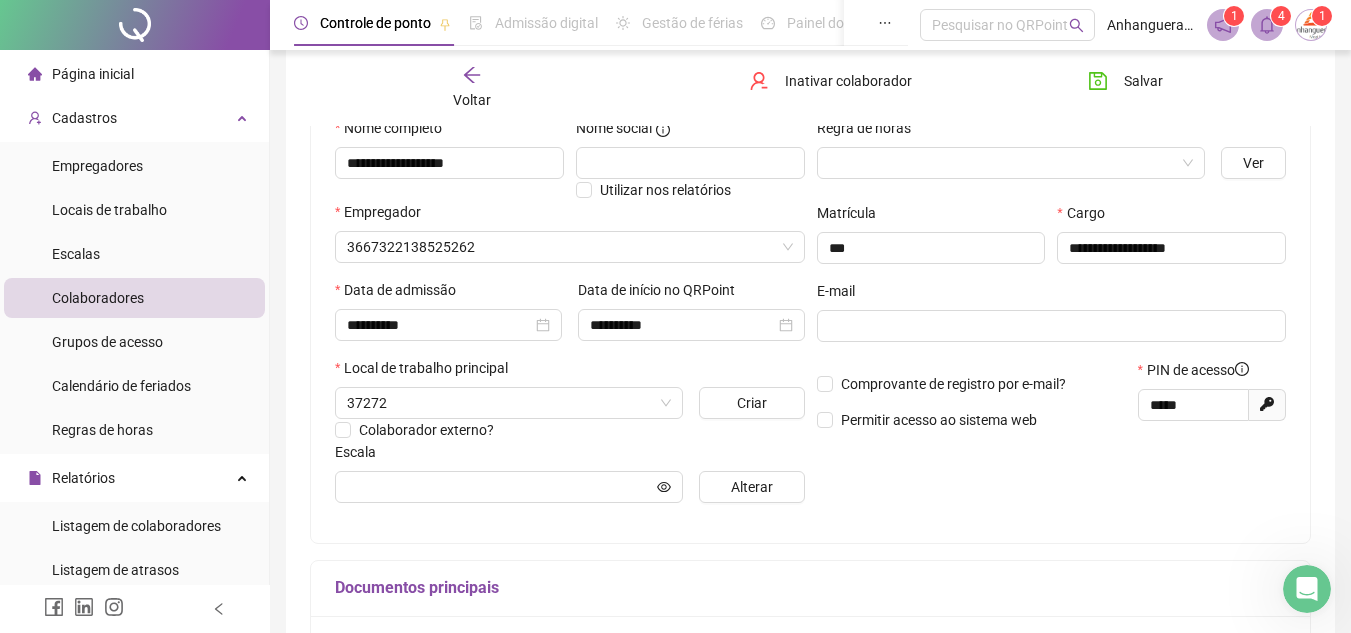 type on "**********" 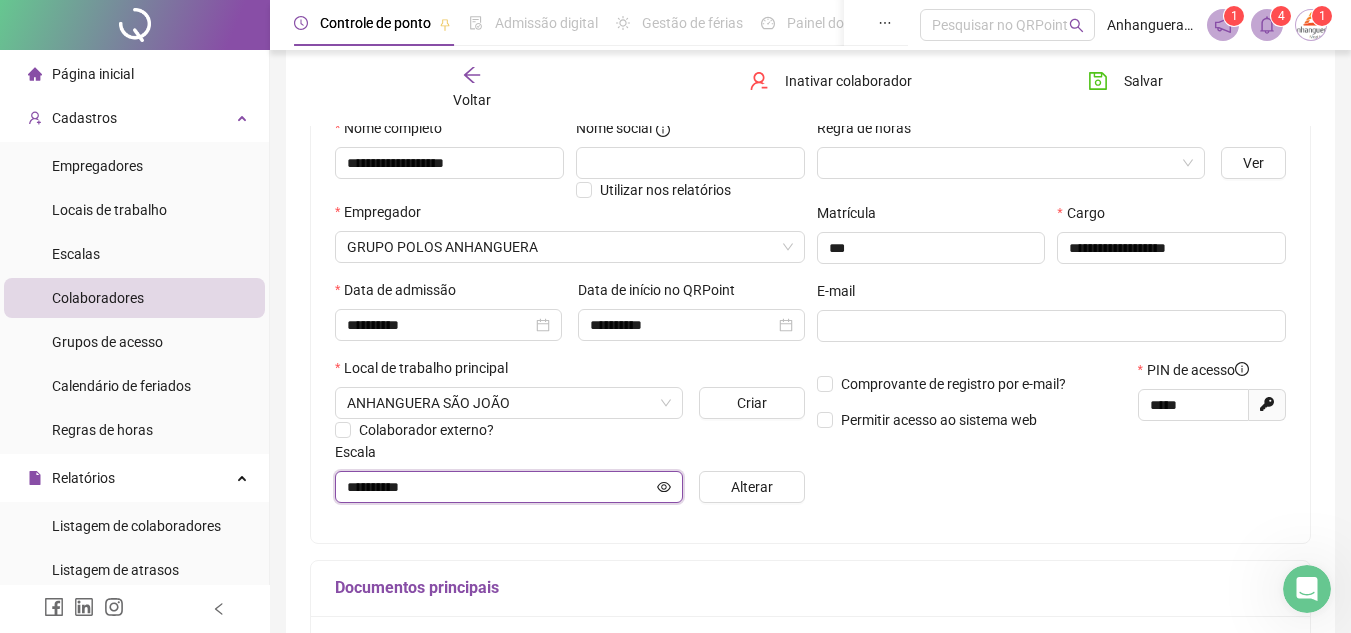 click on "**********" at bounding box center (500, 487) 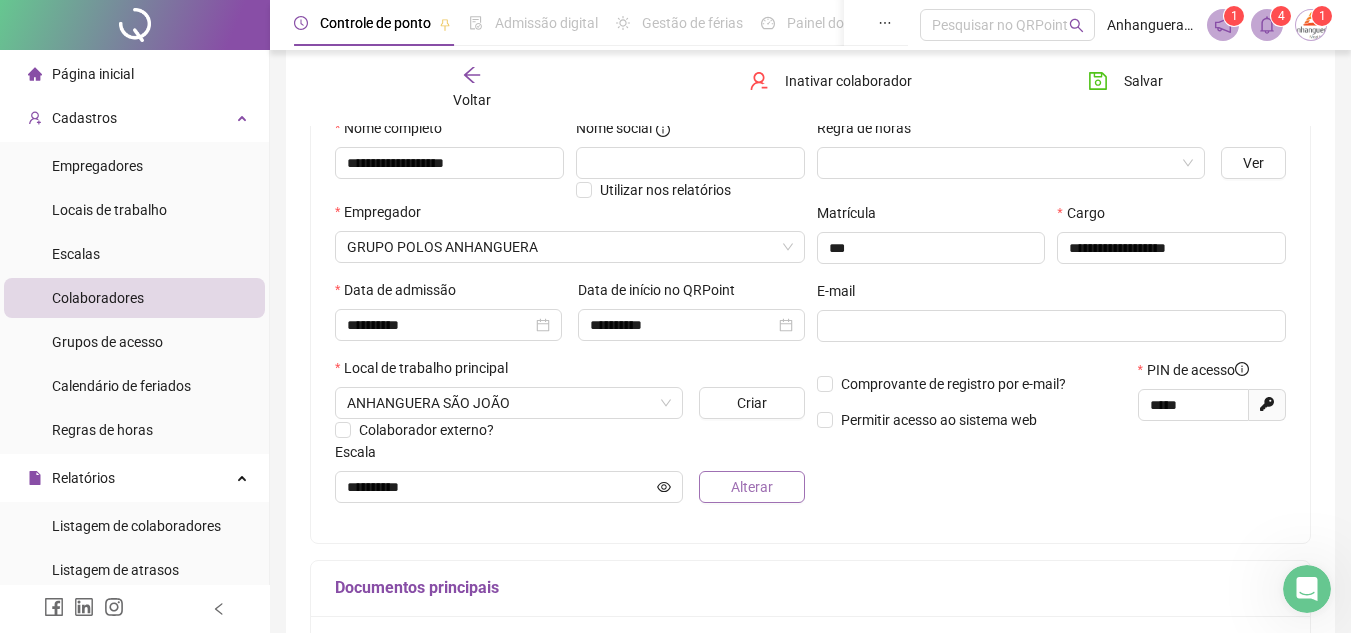 click on "Alterar" at bounding box center (751, 487) 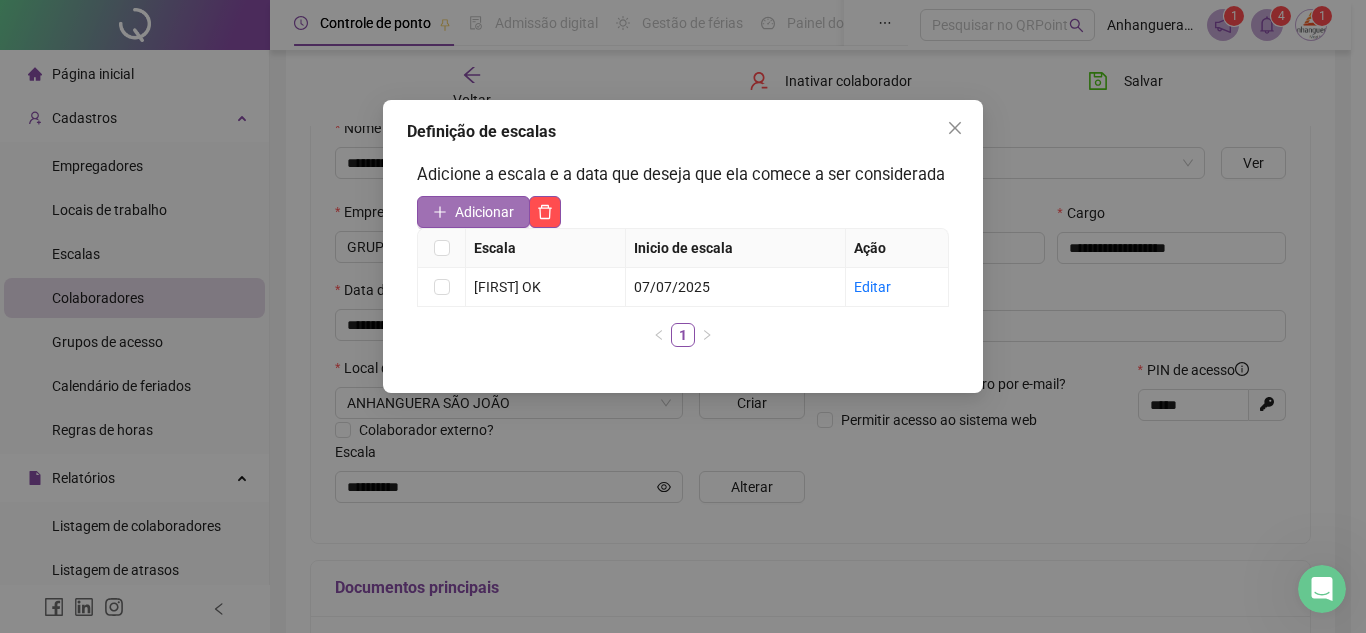 click on "Adicionar" at bounding box center (473, 212) 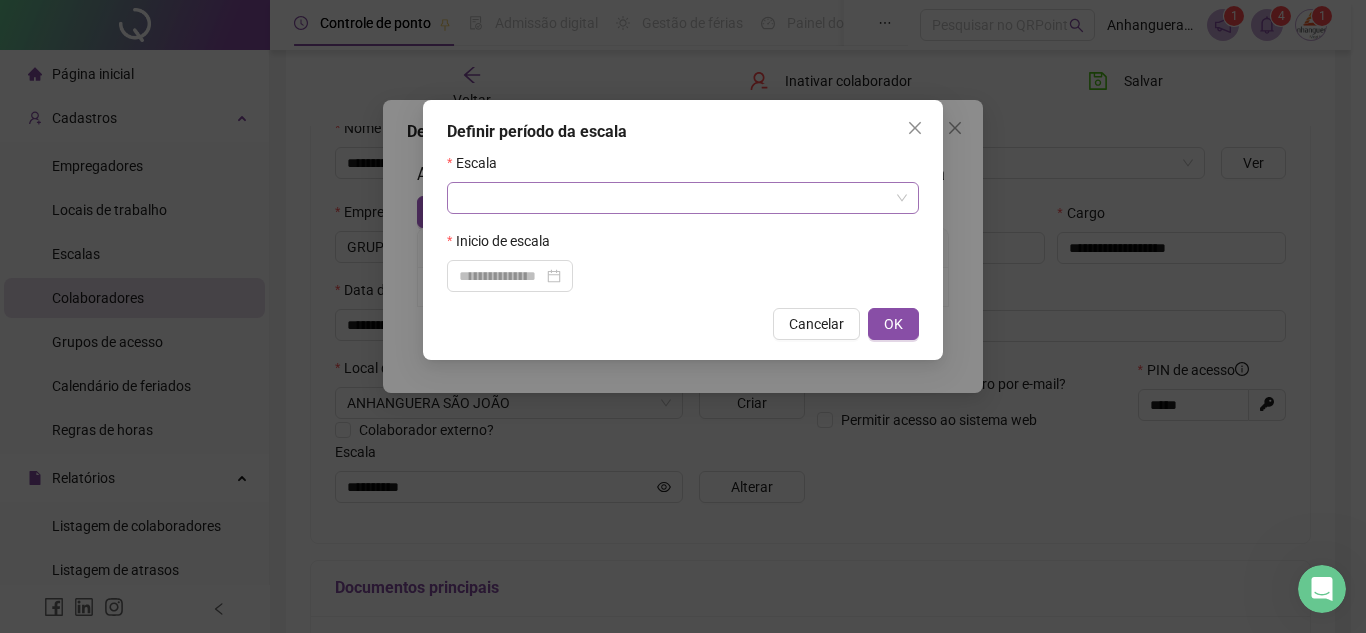 click at bounding box center (674, 198) 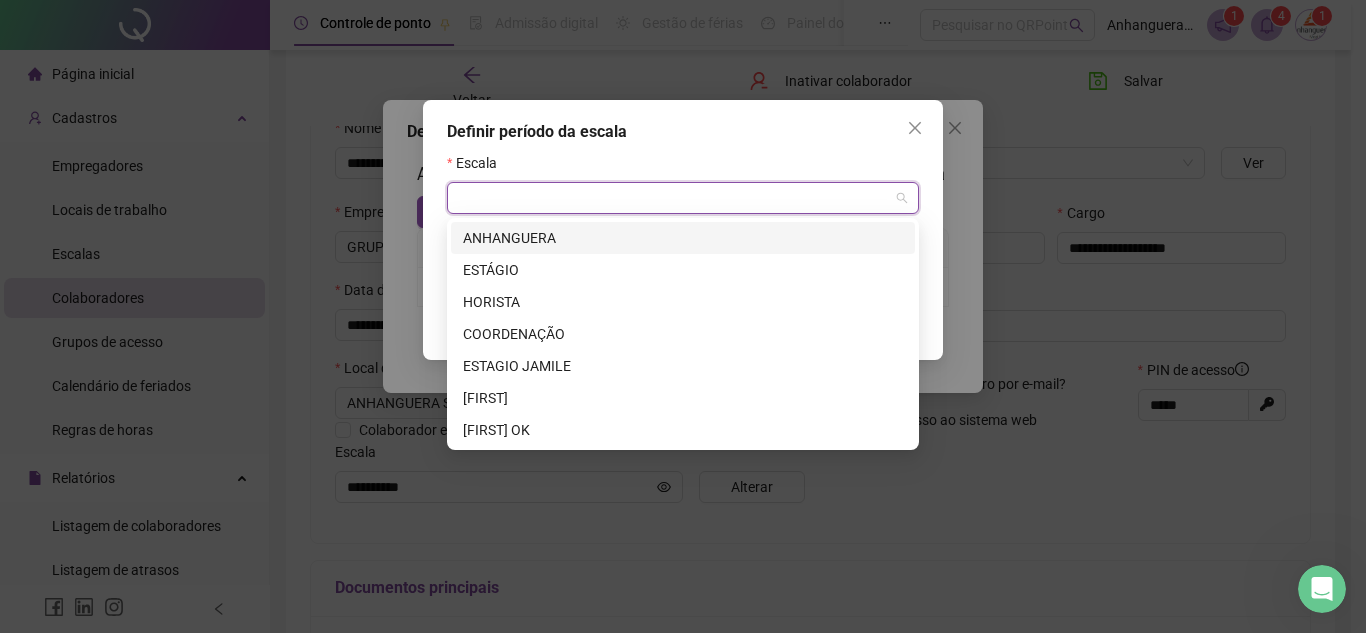 click on "ANHANGUERA" at bounding box center [683, 238] 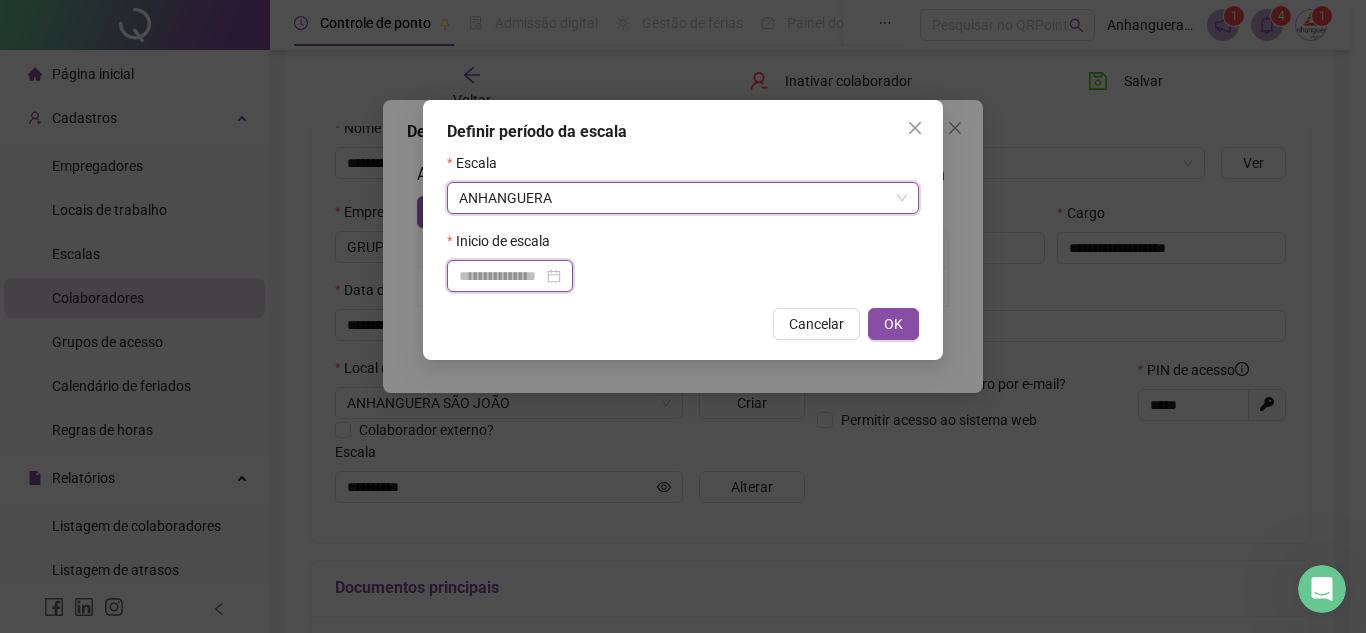 click at bounding box center [501, 276] 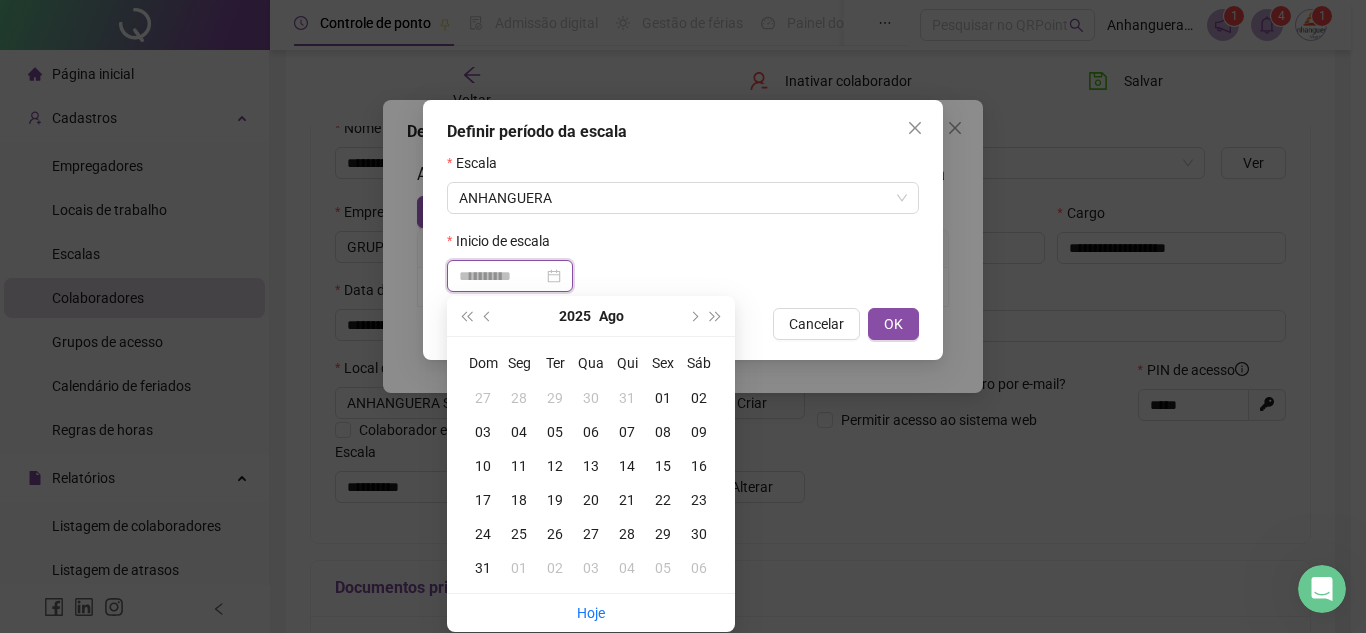 type on "**********" 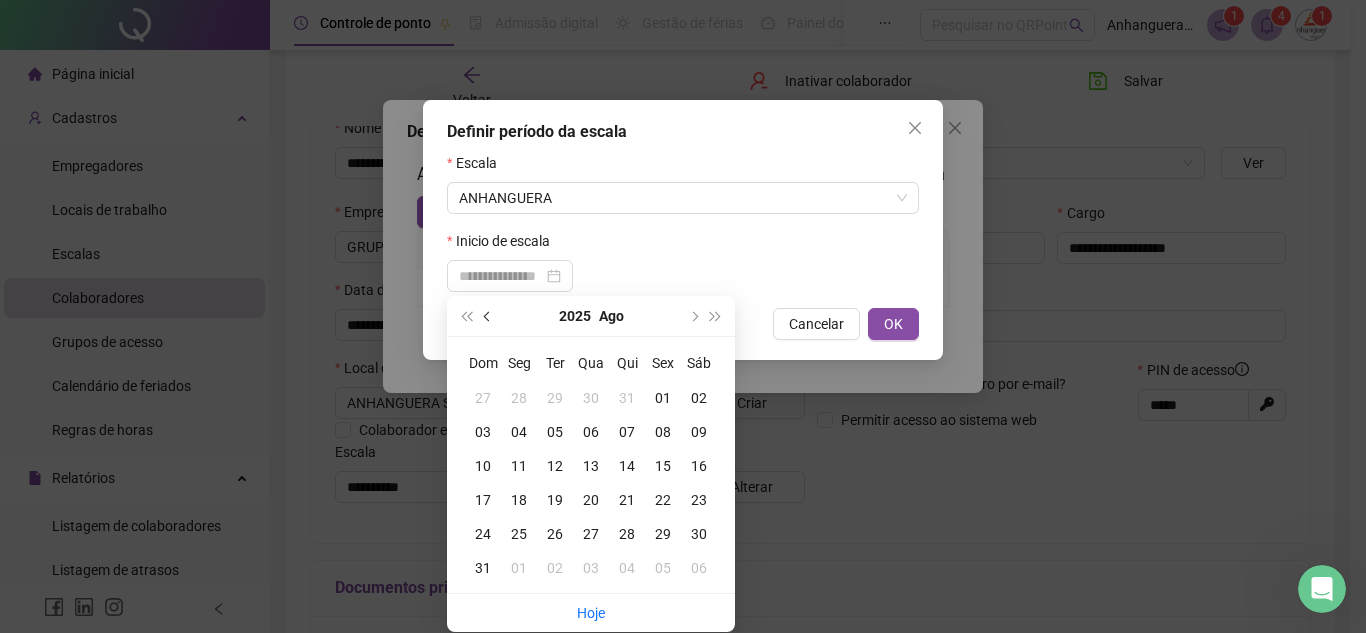 click at bounding box center [488, 316] 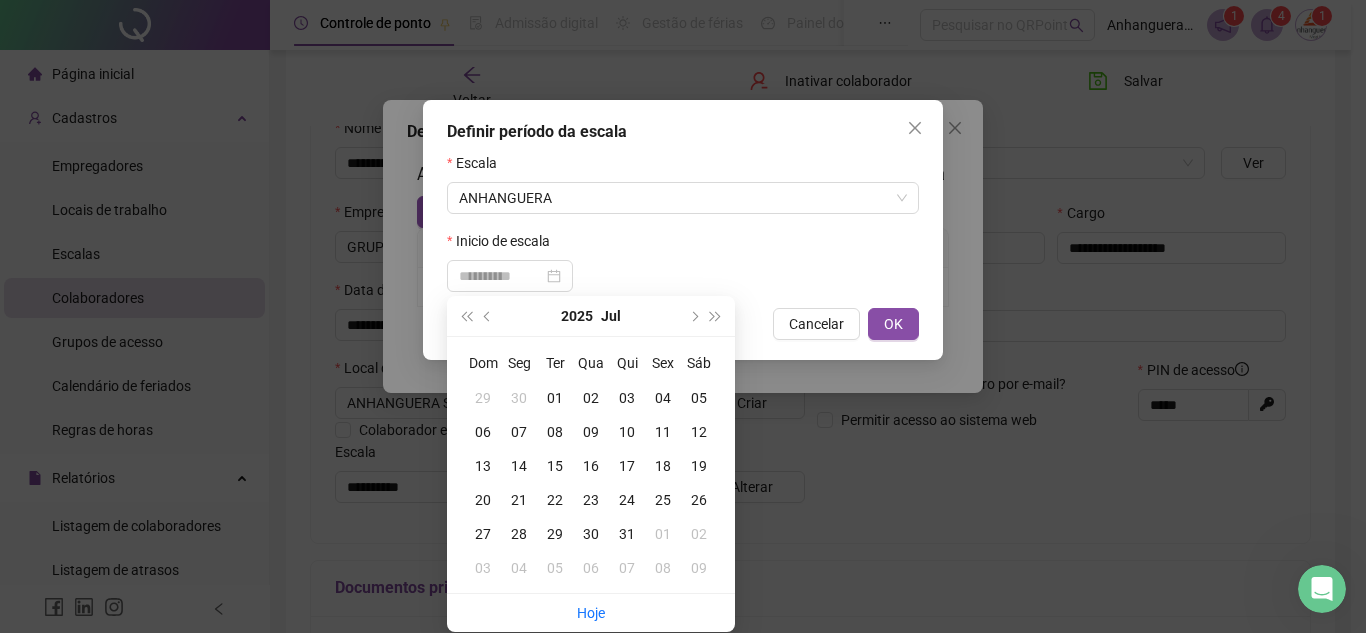 type on "**********" 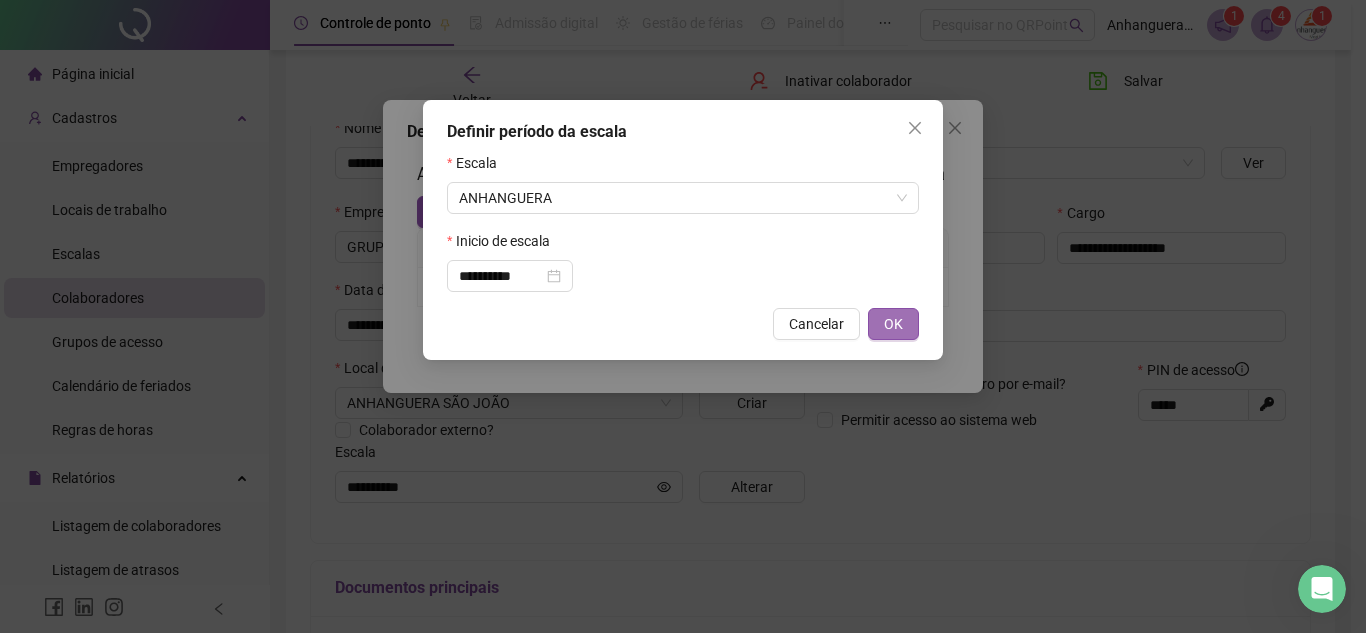 click on "OK" at bounding box center (893, 324) 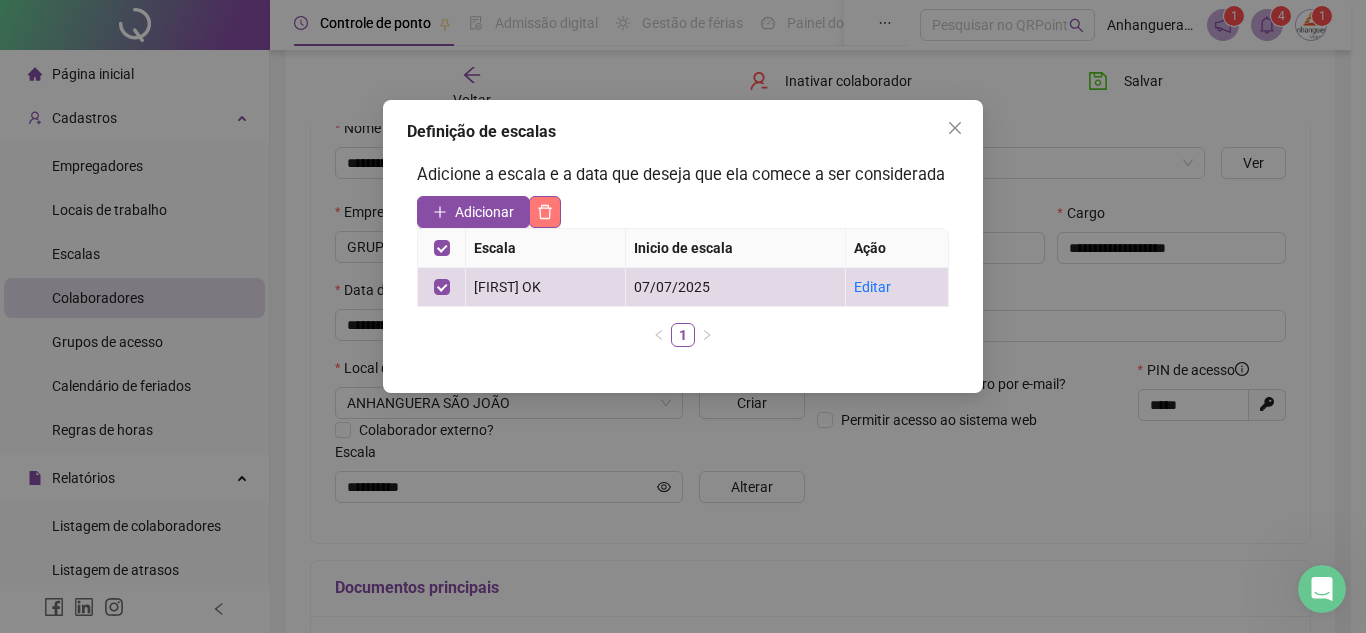 click 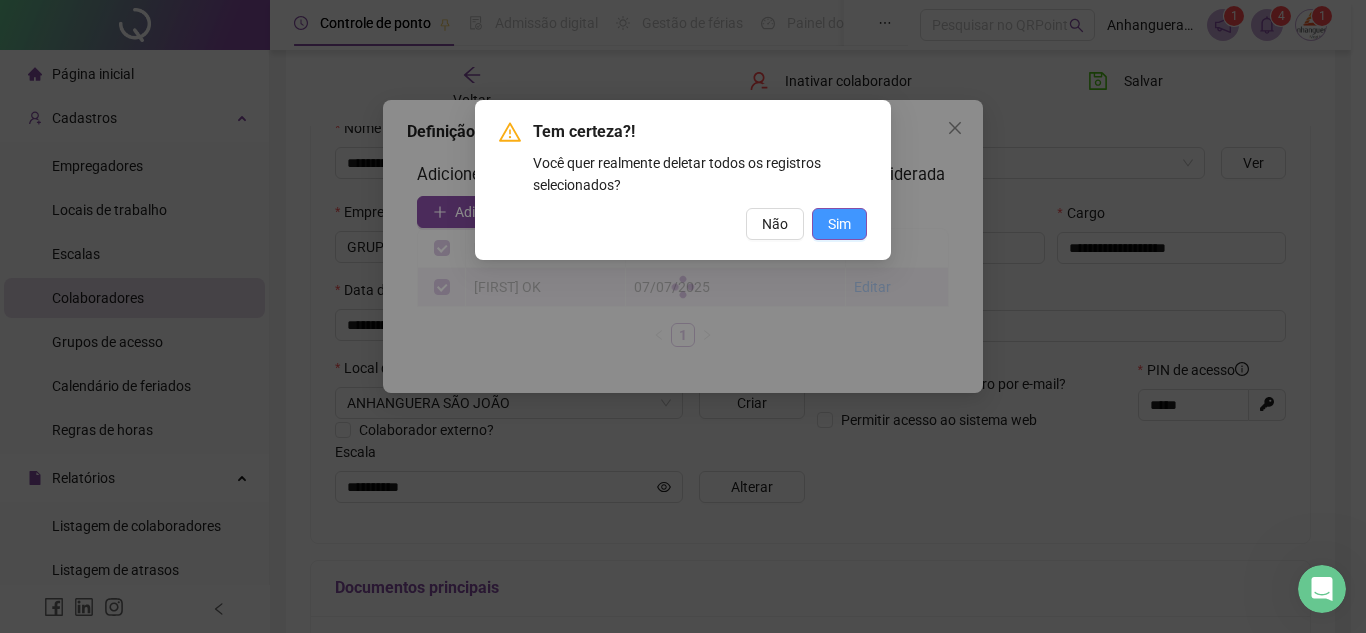 click on "Sim" at bounding box center [839, 224] 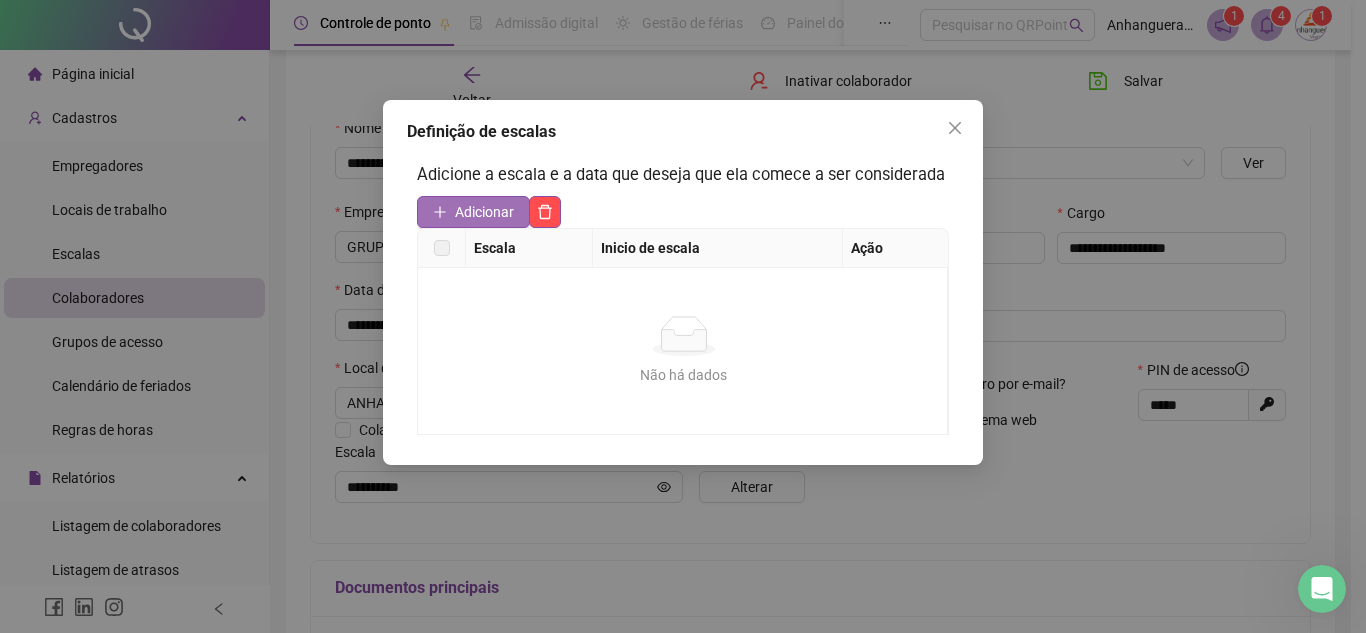 click on "Adicionar" at bounding box center [484, 212] 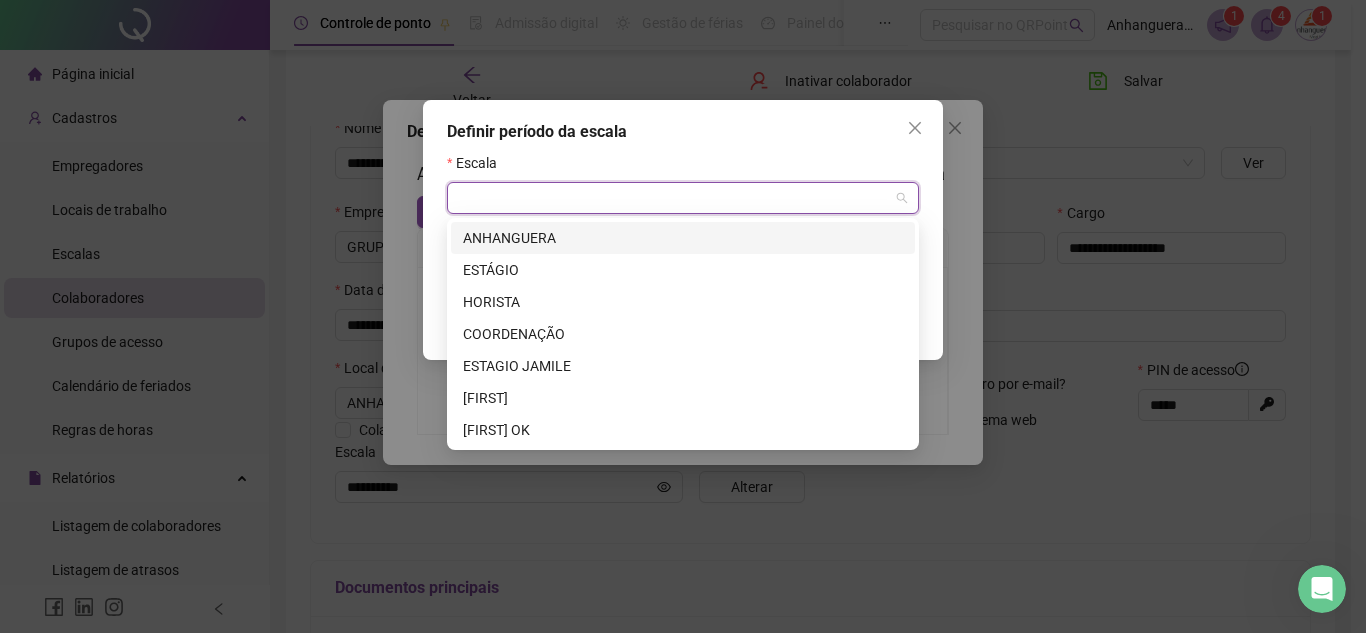 click at bounding box center [674, 198] 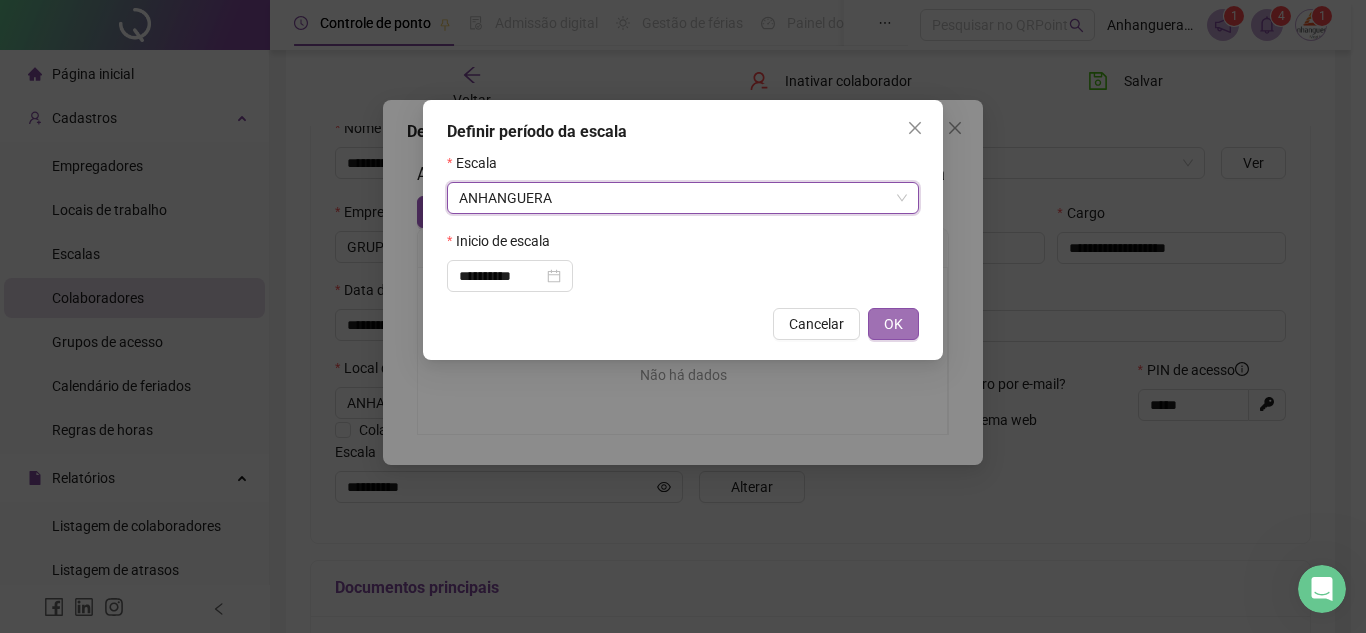 click on "OK" at bounding box center [893, 324] 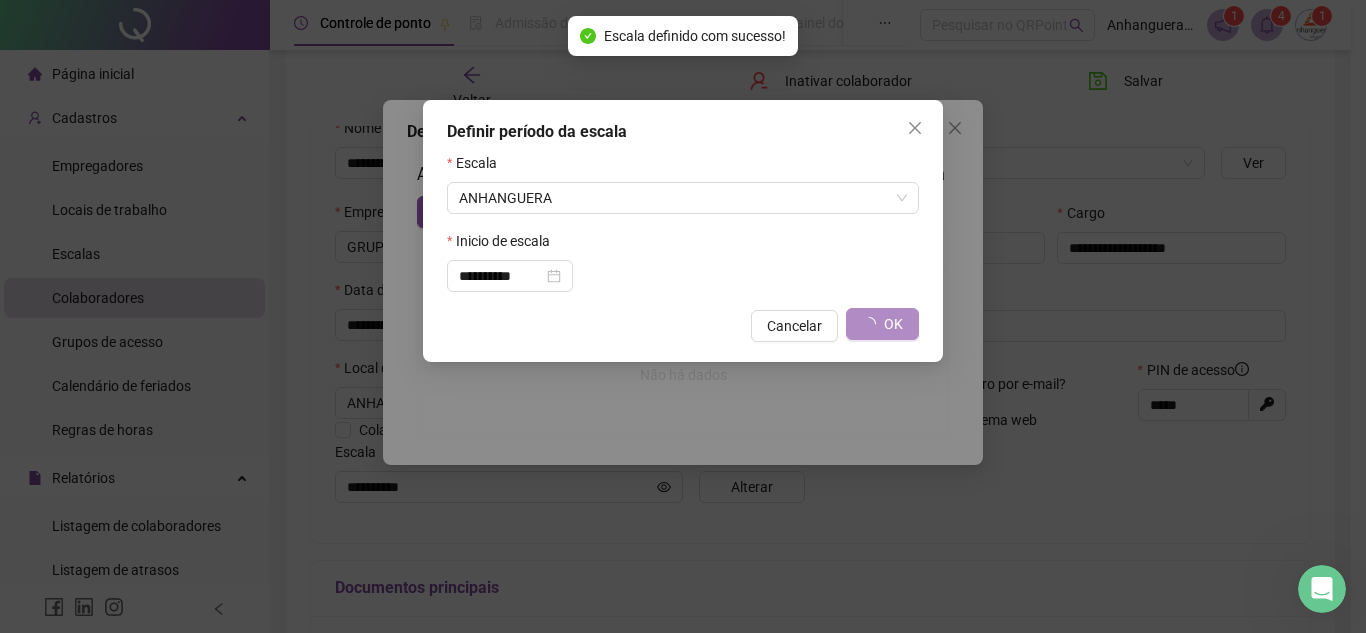 type on "**********" 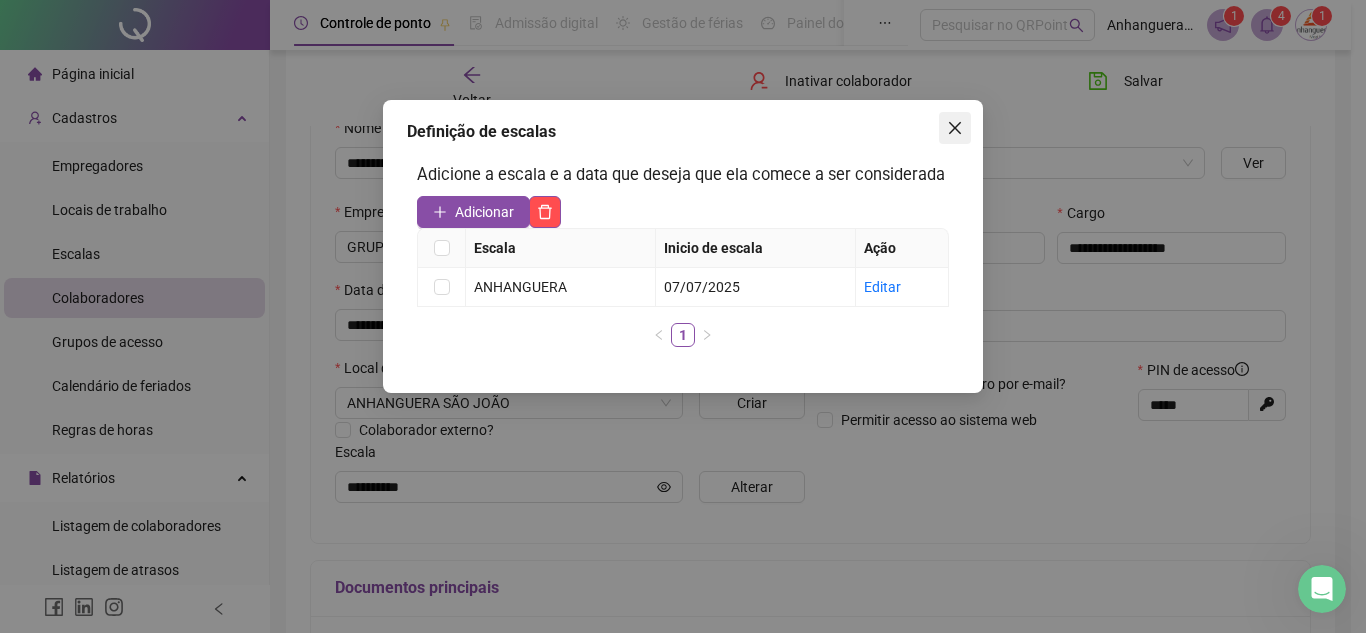 click 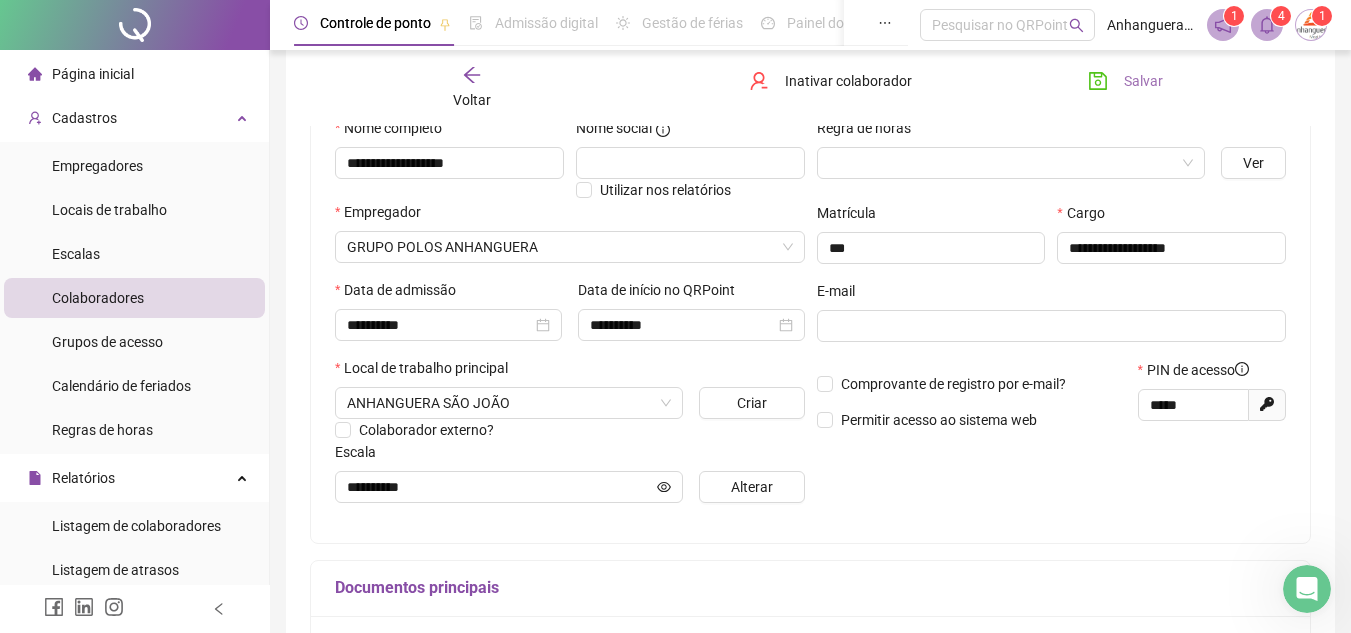 click on "Salvar" at bounding box center (1143, 81) 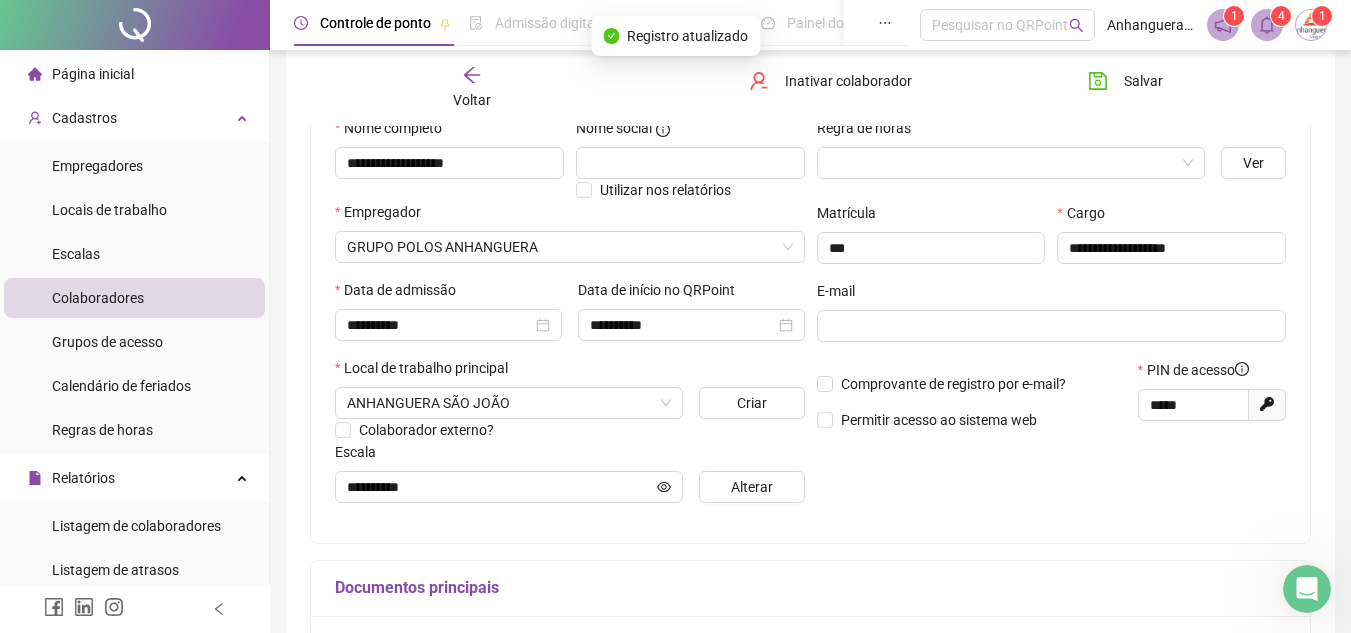 click on "Colaboradores" at bounding box center (98, 298) 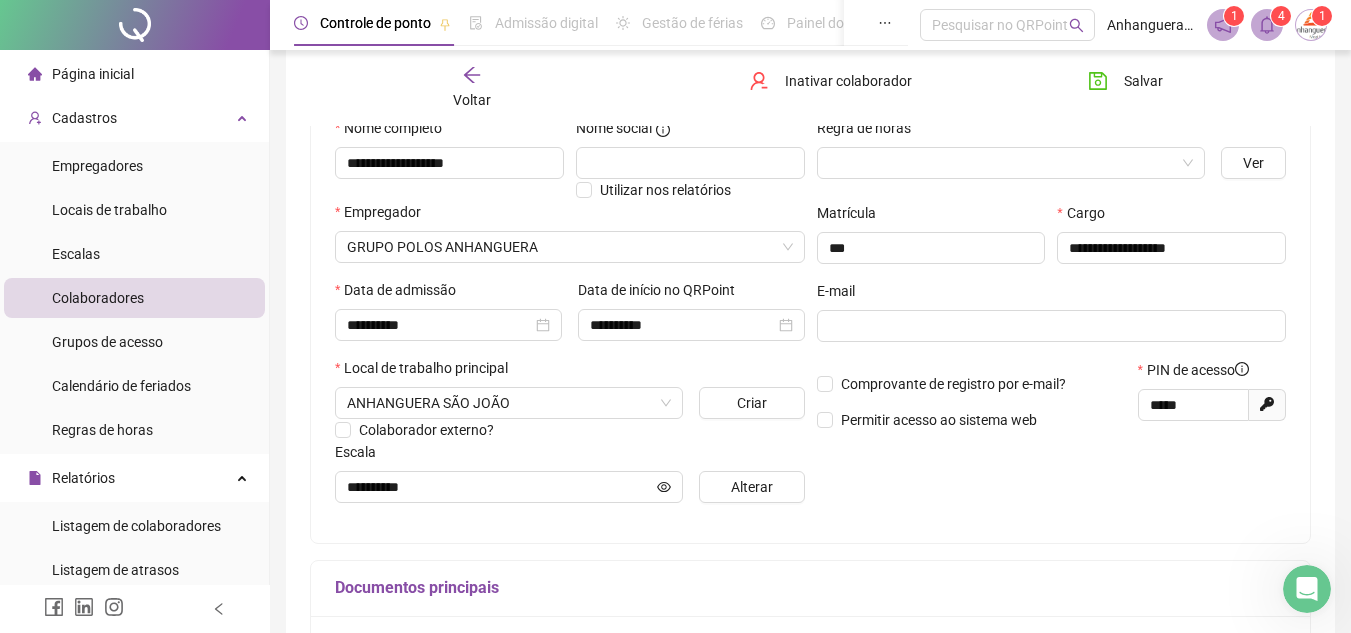 click 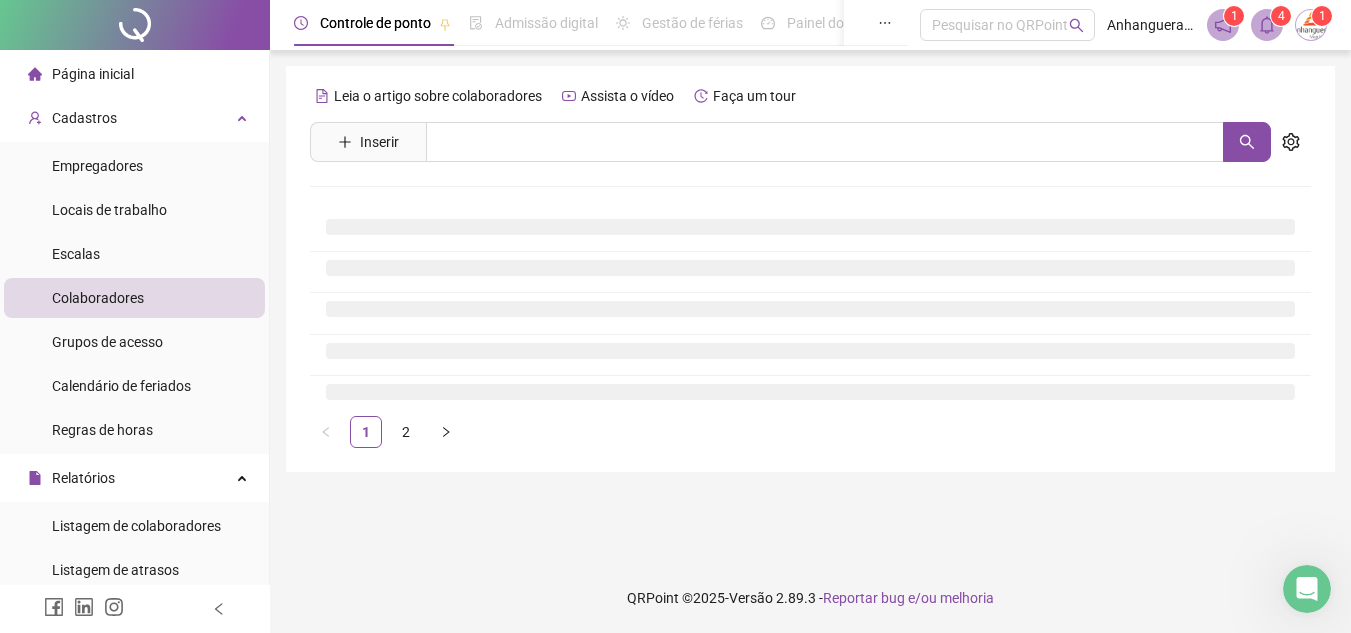scroll, scrollTop: 0, scrollLeft: 0, axis: both 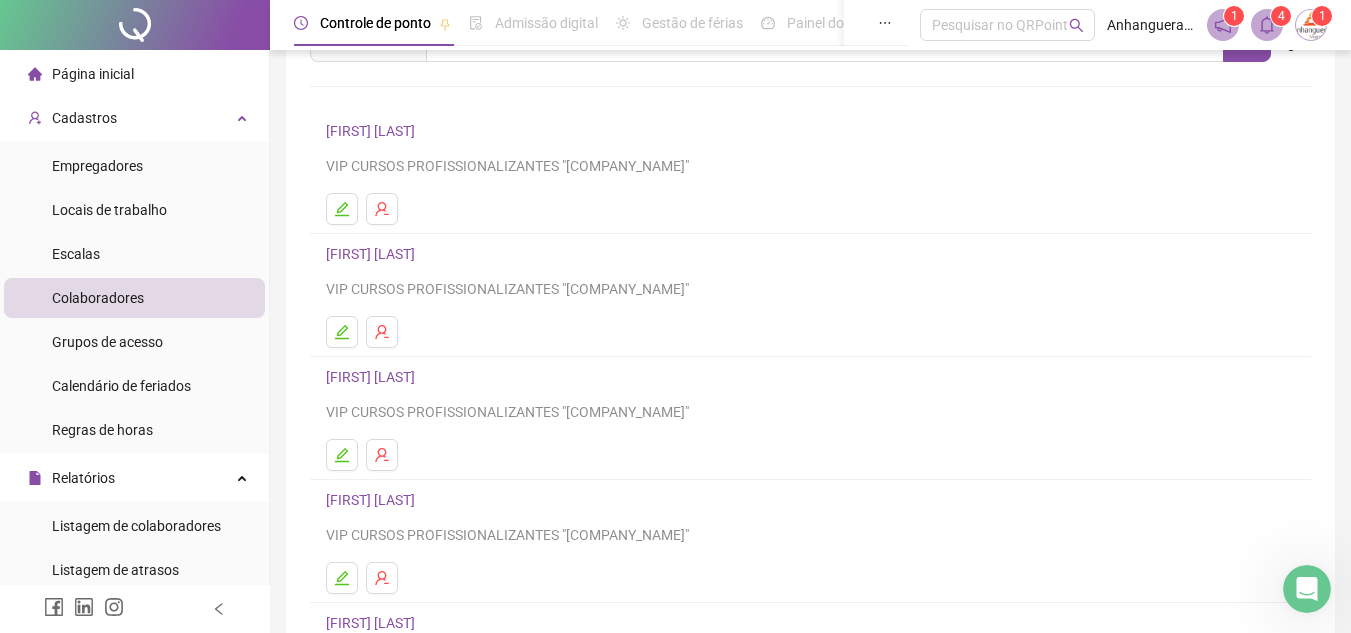 drag, startPoint x: 341, startPoint y: 455, endPoint x: 473, endPoint y: 390, distance: 147.13599 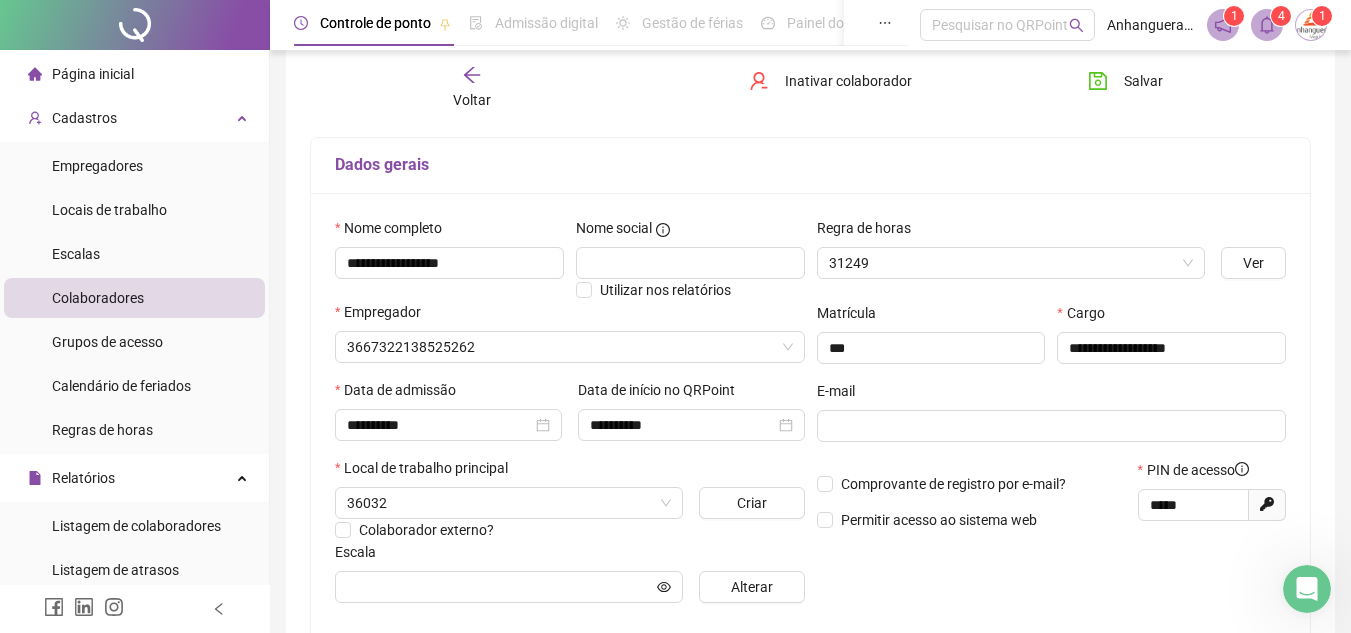 type on "**********" 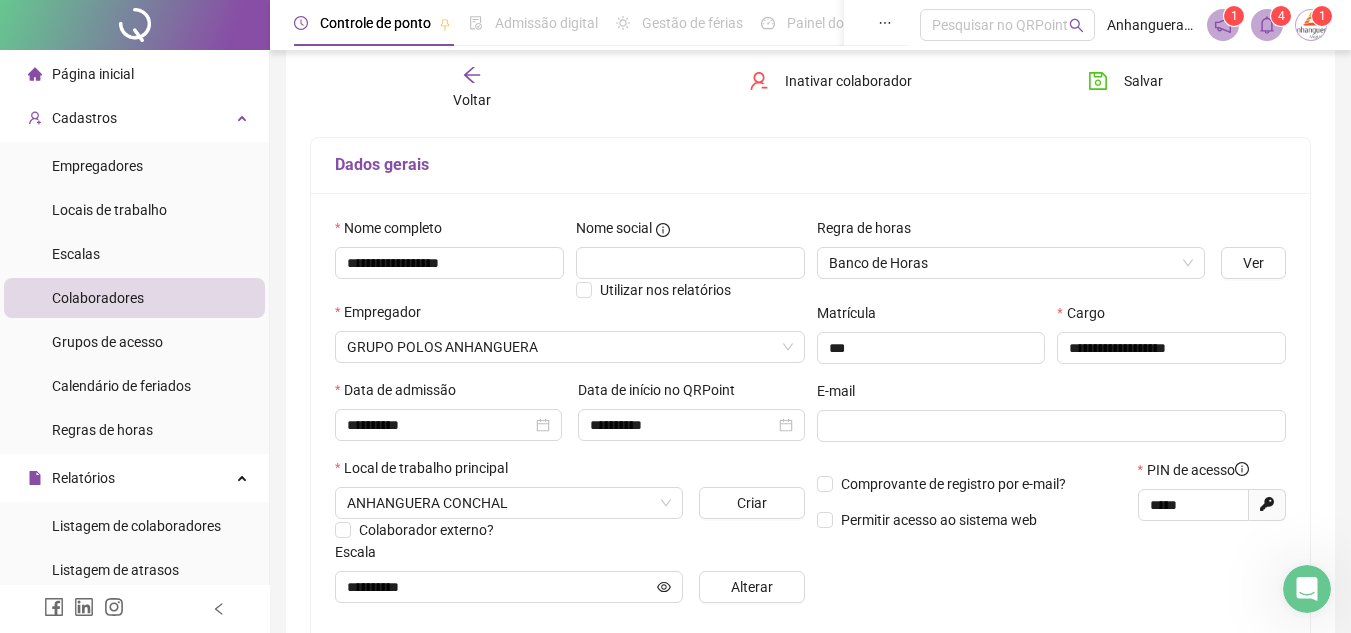 scroll, scrollTop: 10, scrollLeft: 0, axis: vertical 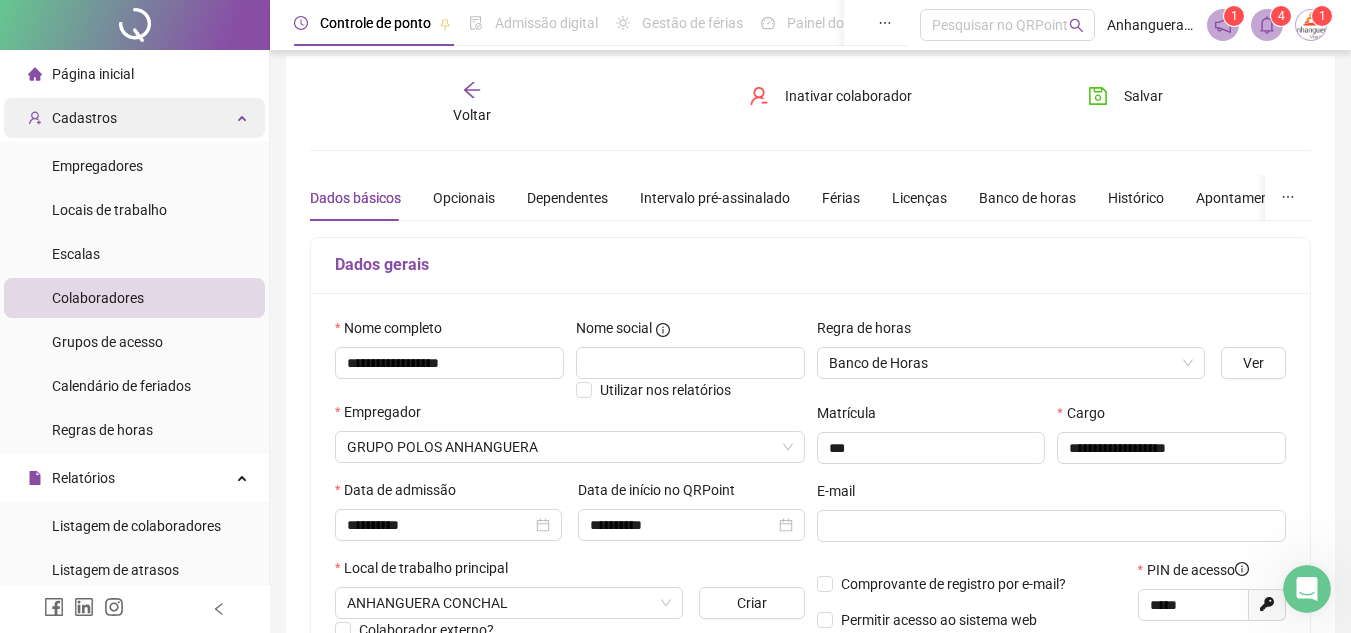 click on "Cadastros" at bounding box center [134, 118] 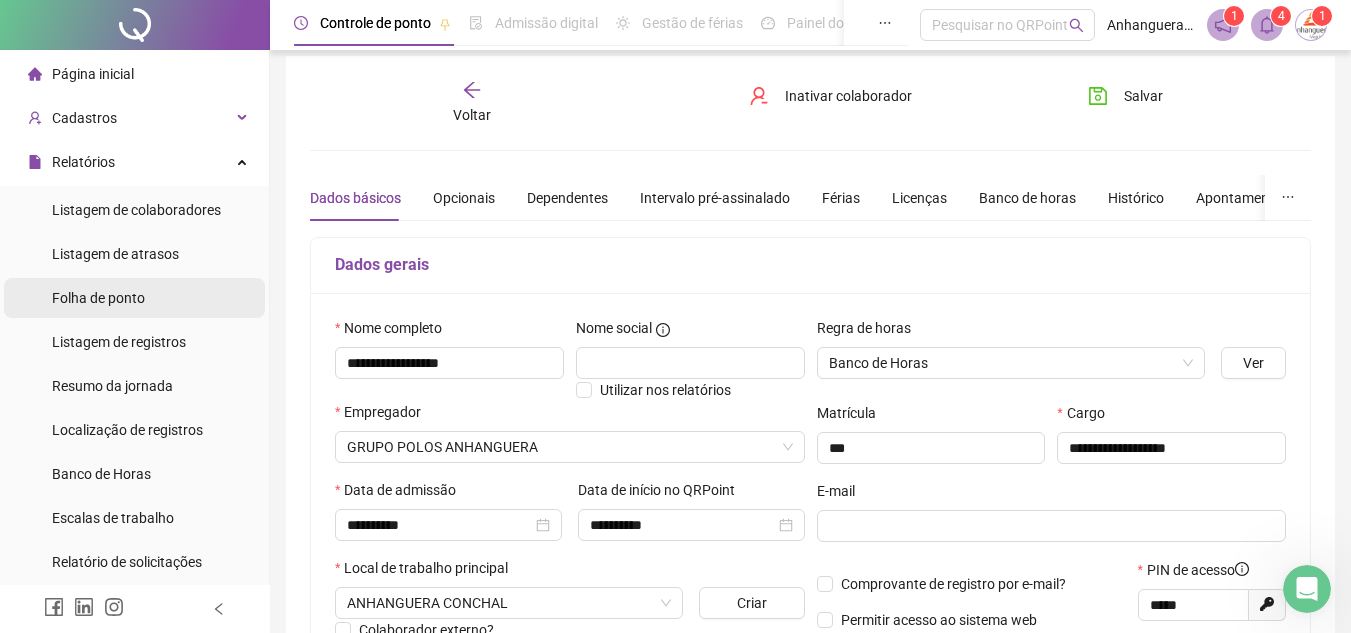 click on "Folha de ponto" at bounding box center (134, 298) 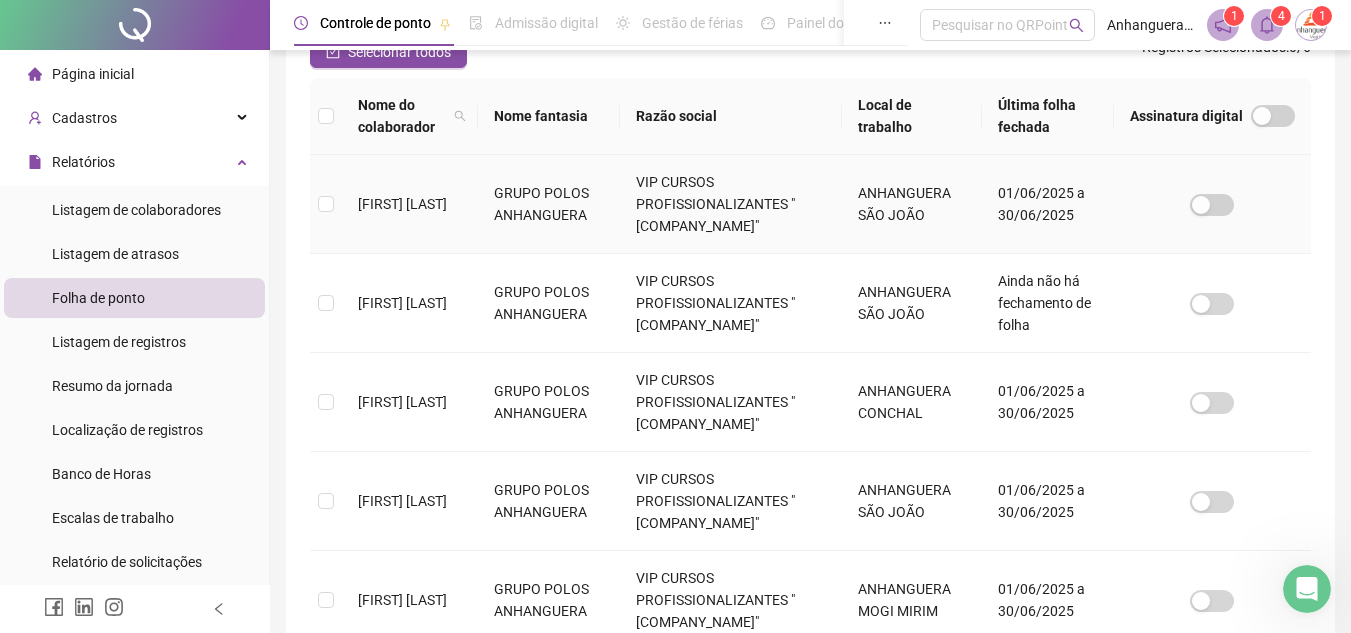 scroll, scrollTop: 93, scrollLeft: 0, axis: vertical 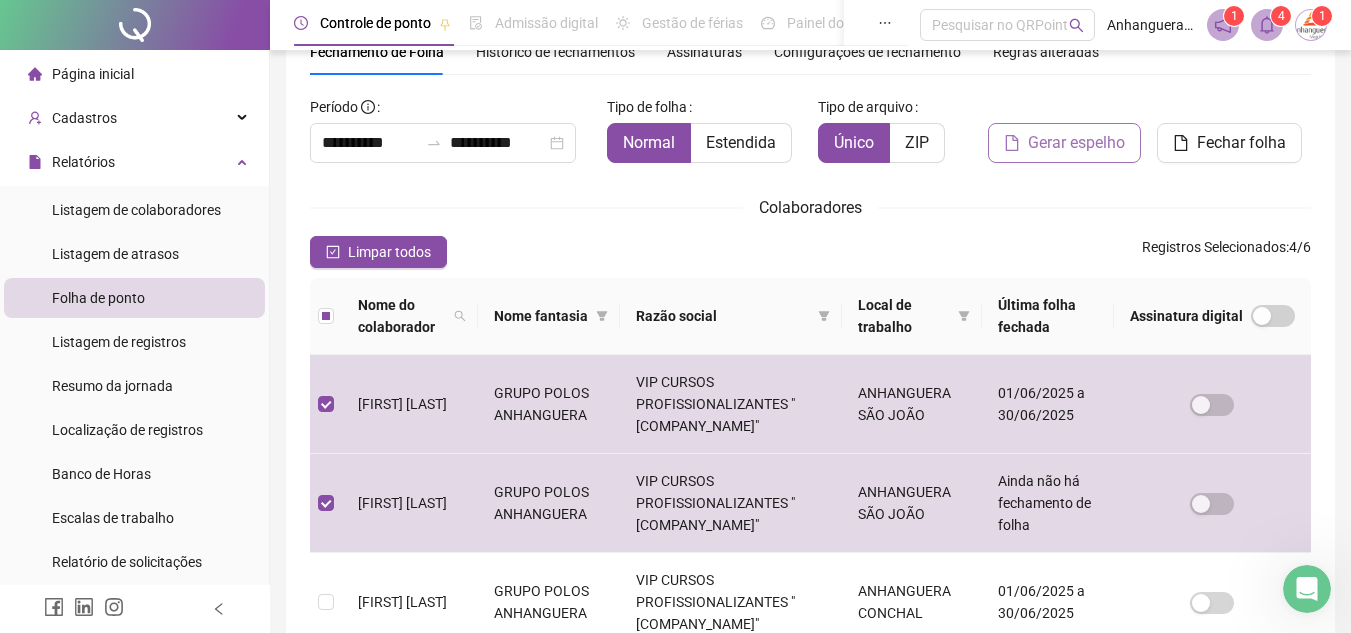 click on "Gerar espelho" at bounding box center [1064, 143] 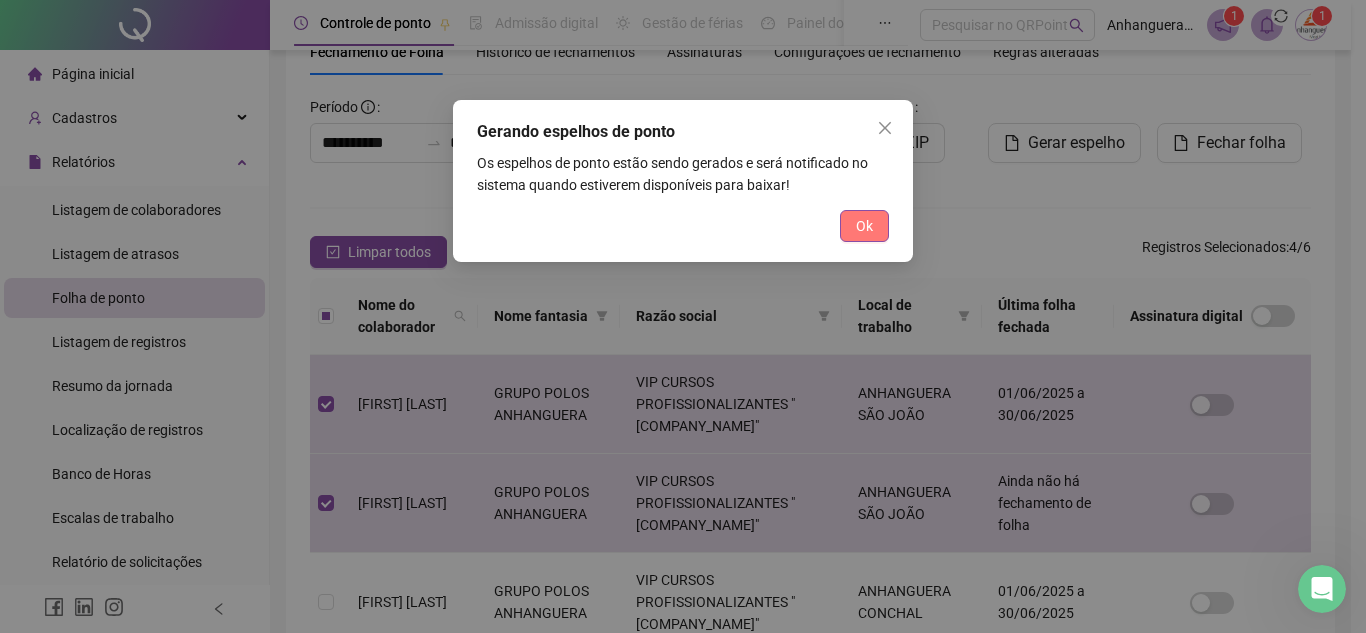 click on "Ok" at bounding box center [864, 226] 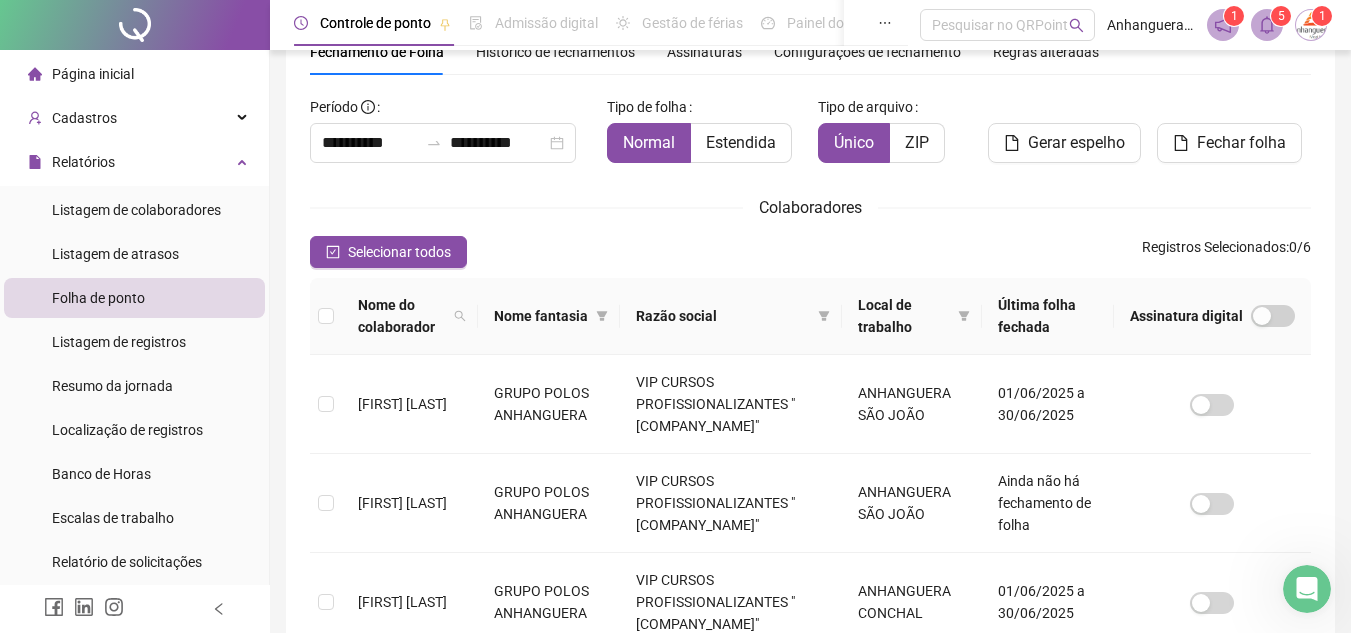 click 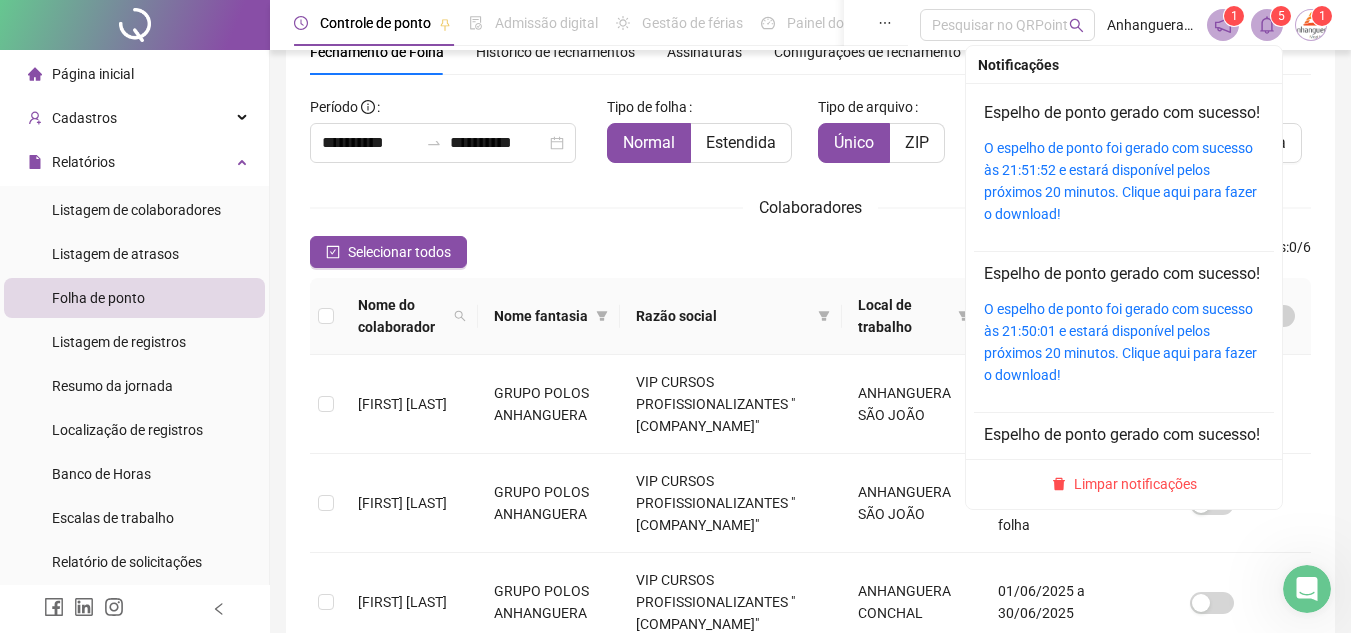click on "O espelho de ponto foi gerado com sucesso às 21:51:52 e estará disponível pelos próximos 20 minutos.
Clique aqui para fazer o download!" at bounding box center (1124, 181) 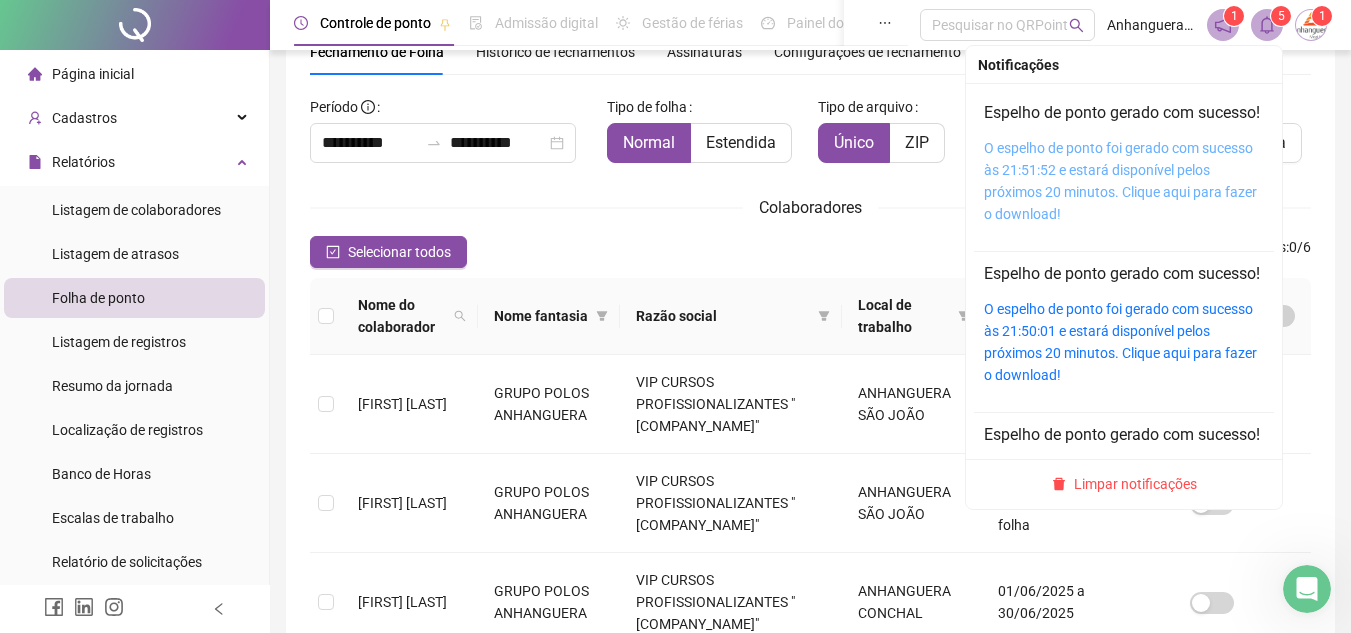 click on "O espelho de ponto foi gerado com sucesso às 21:51:52 e estará disponível pelos próximos 20 minutos.
Clique aqui para fazer o download!" at bounding box center [1120, 181] 